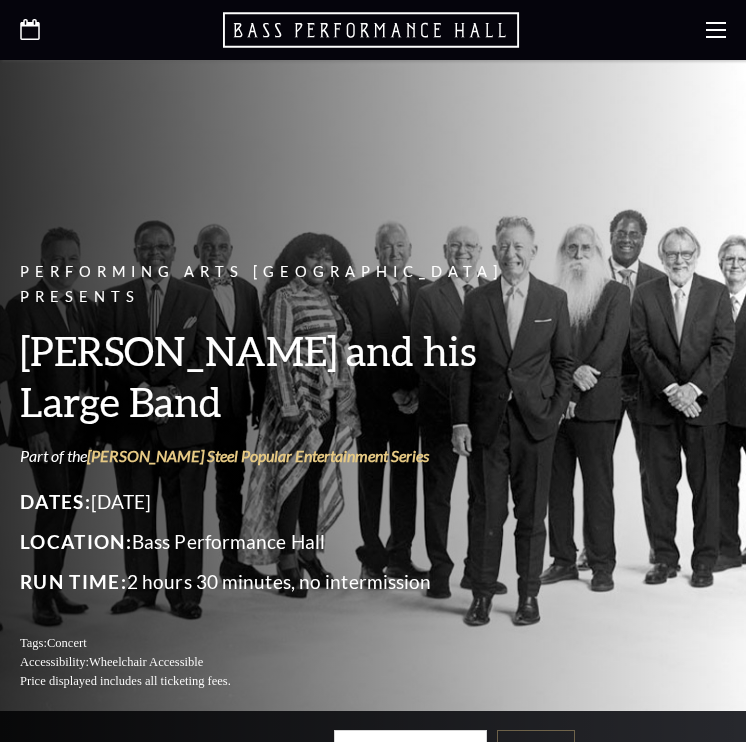 scroll, scrollTop: 0, scrollLeft: 0, axis: both 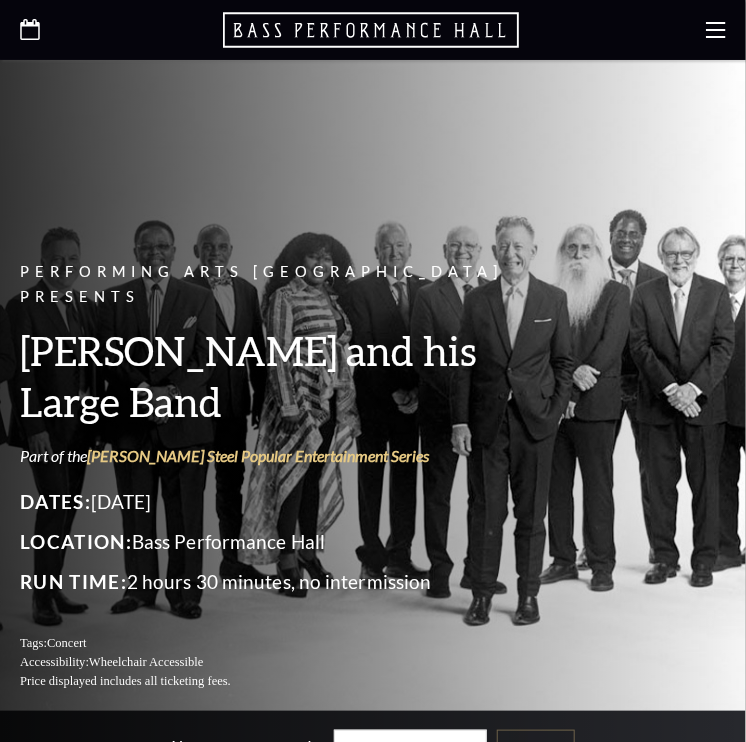 click 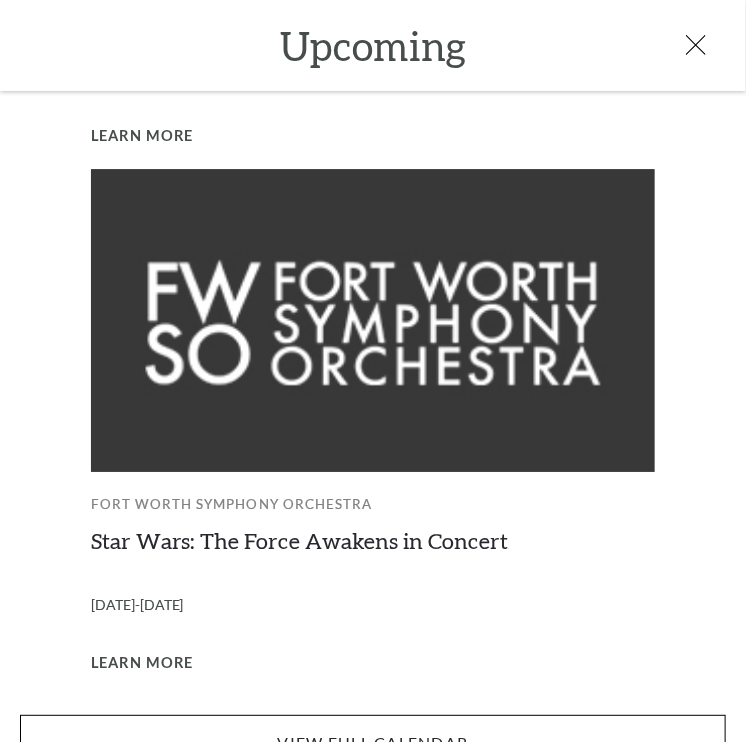 scroll, scrollTop: 1564, scrollLeft: 0, axis: vertical 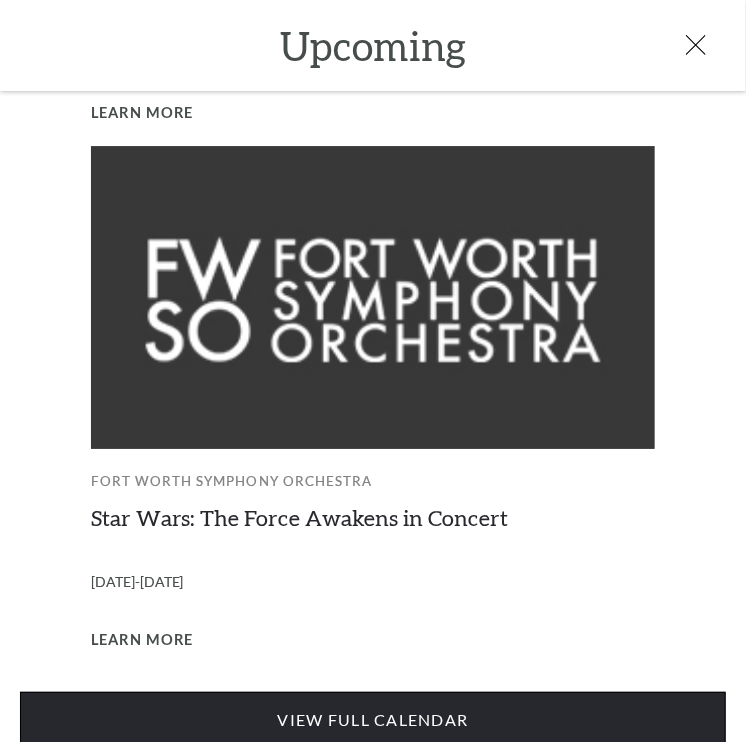 click on "View Full Calendar" at bounding box center (373, 720) 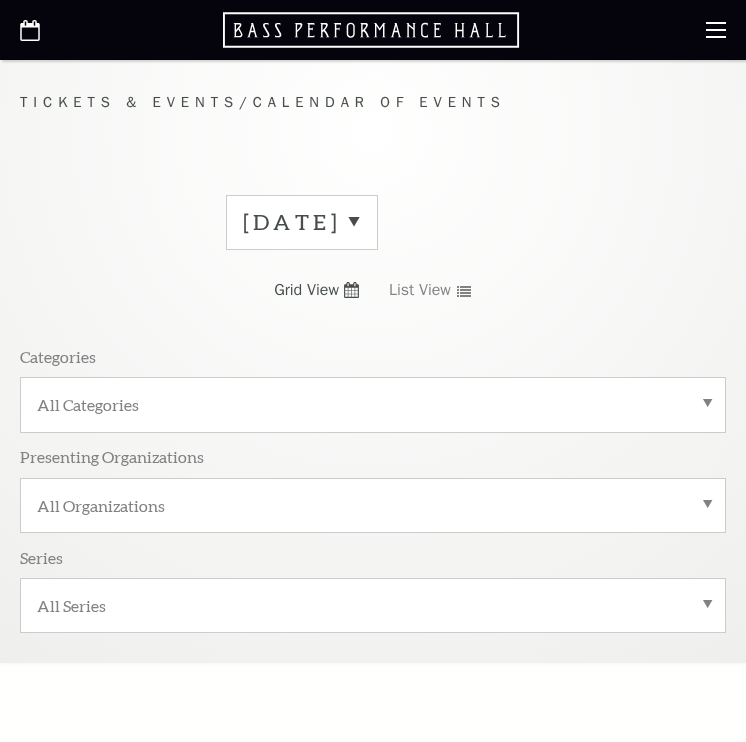 scroll, scrollTop: 0, scrollLeft: 0, axis: both 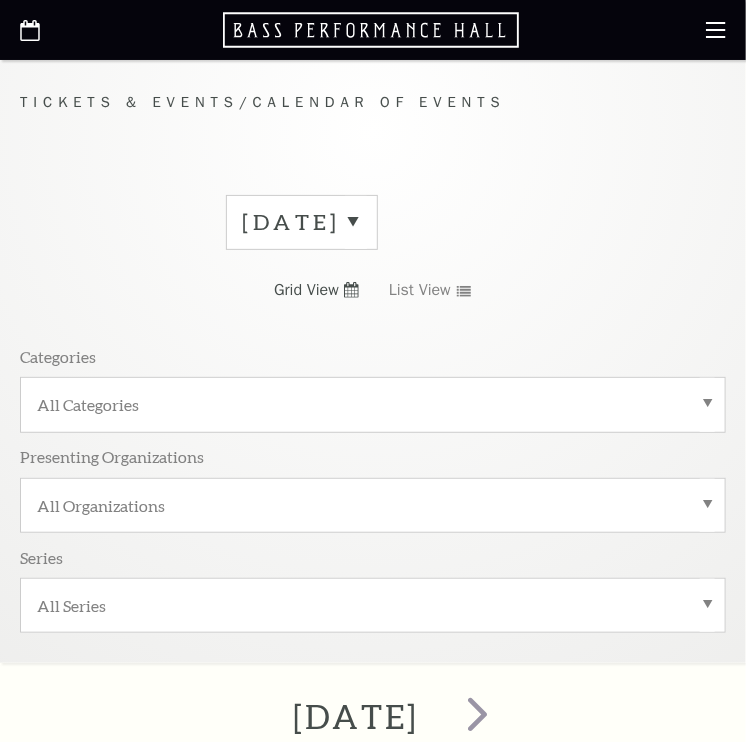 click on "July 2025" at bounding box center (302, 222) 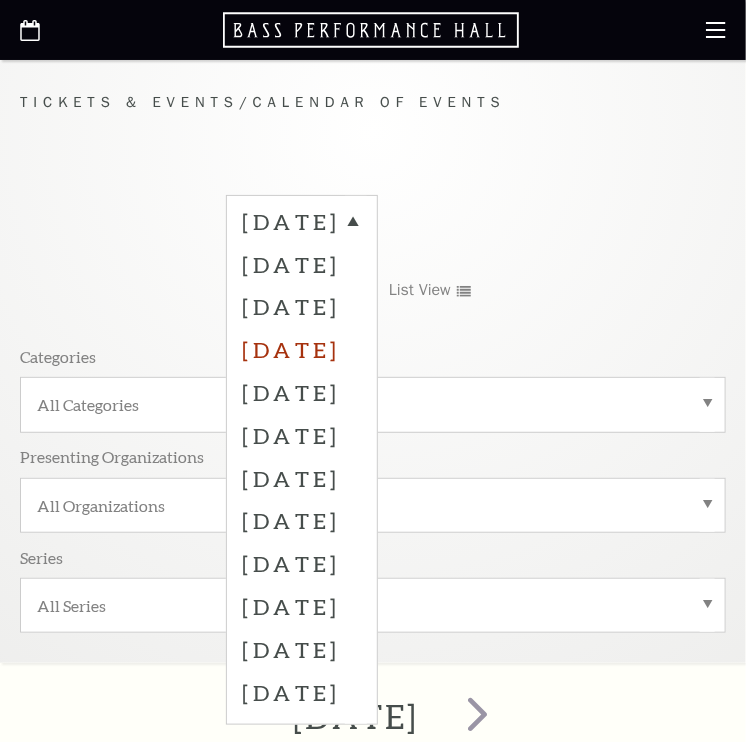 click on "October 2025" at bounding box center [302, 349] 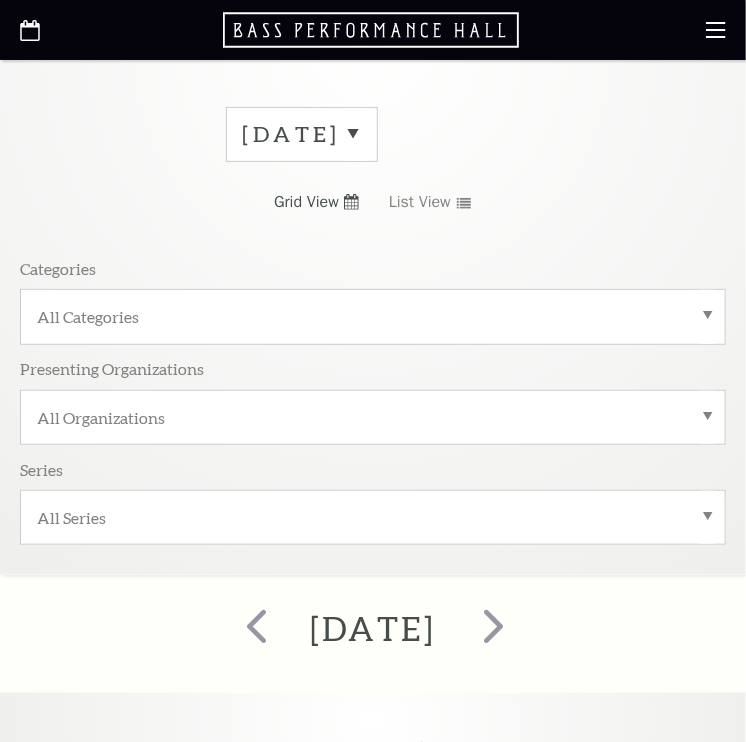 scroll, scrollTop: 0, scrollLeft: 0, axis: both 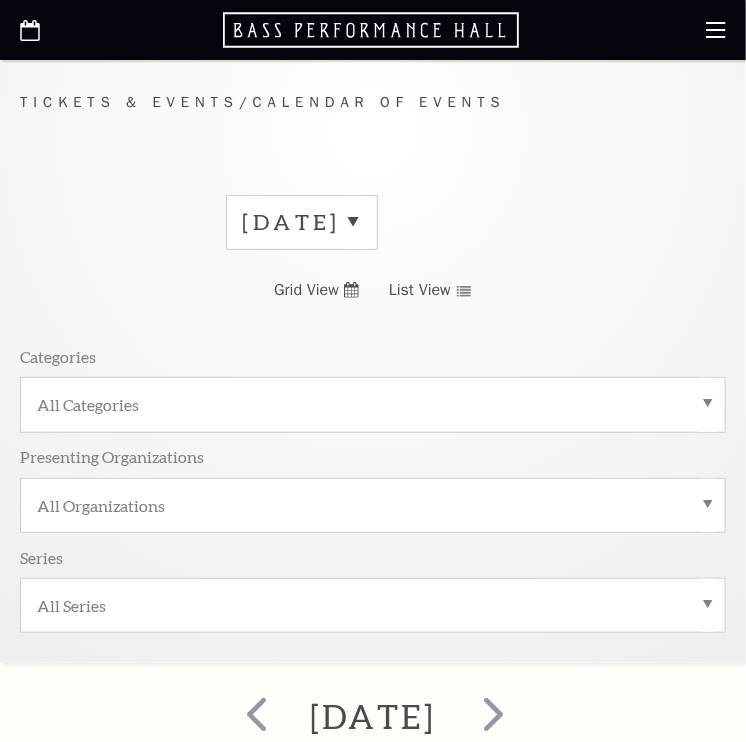 click 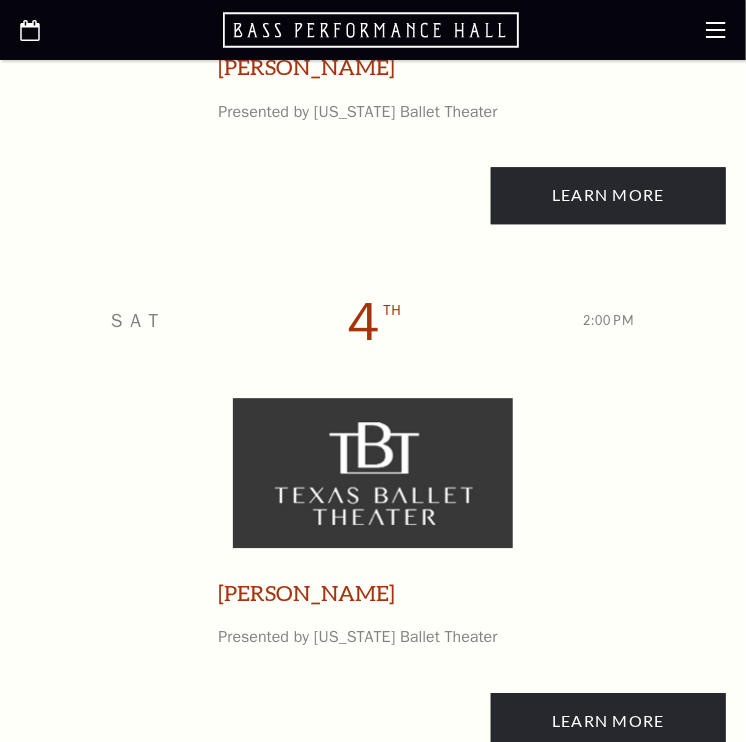 scroll, scrollTop: 933, scrollLeft: 0, axis: vertical 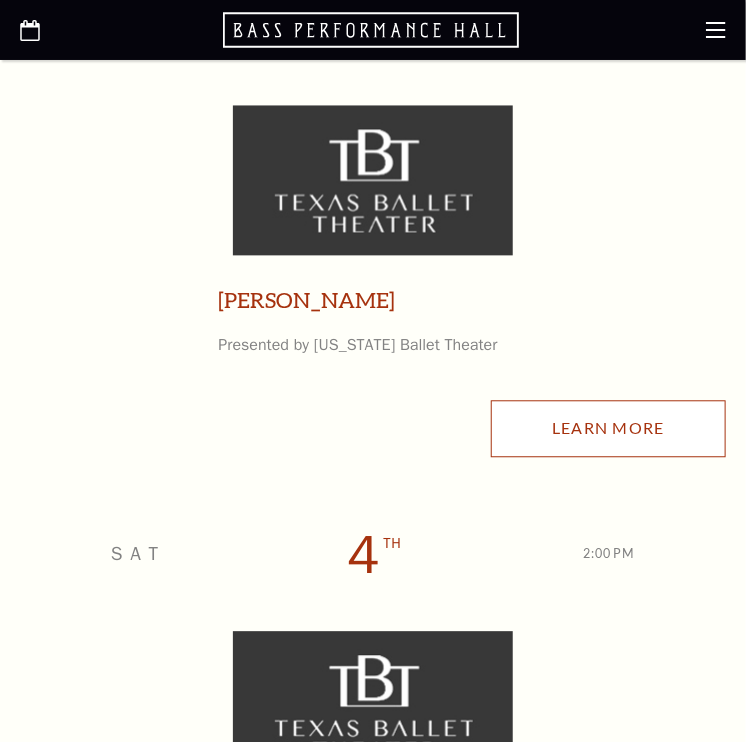 click on "Learn More" at bounding box center (608, 428) 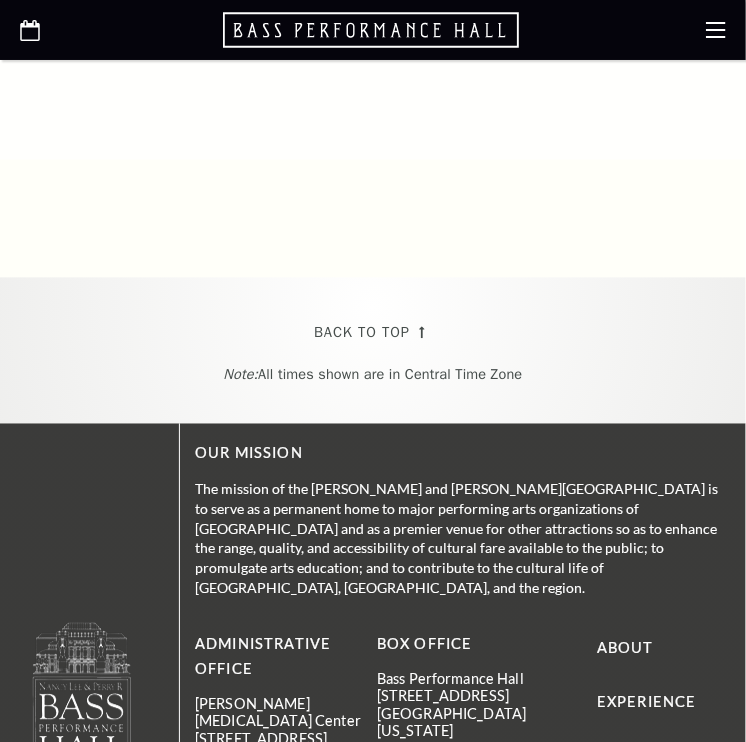 scroll, scrollTop: 0, scrollLeft: 0, axis: both 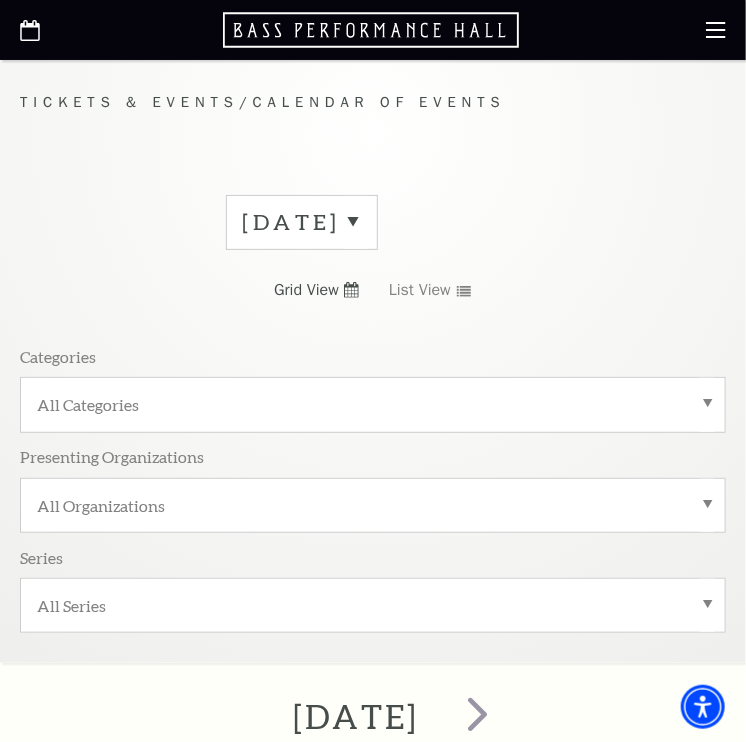 click 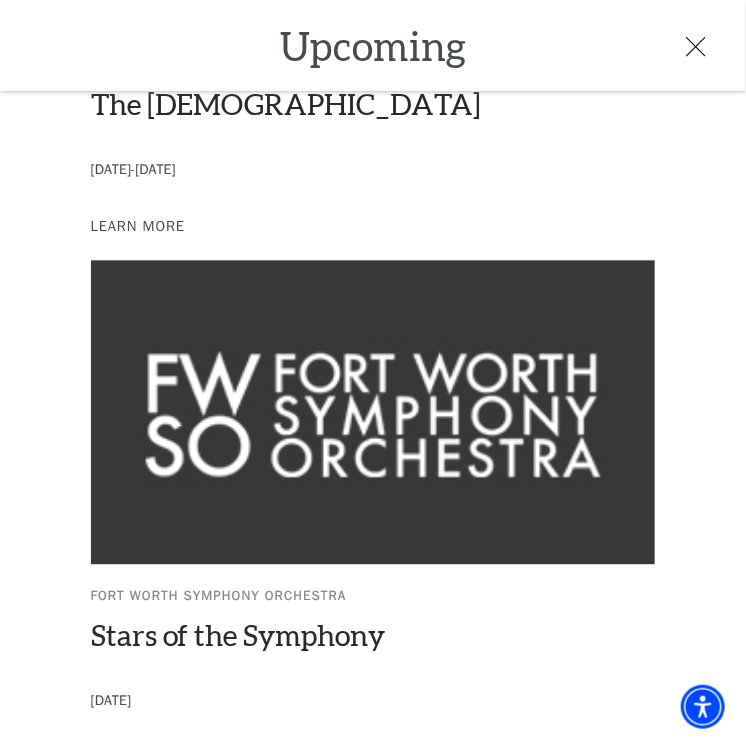 scroll, scrollTop: 1584, scrollLeft: 0, axis: vertical 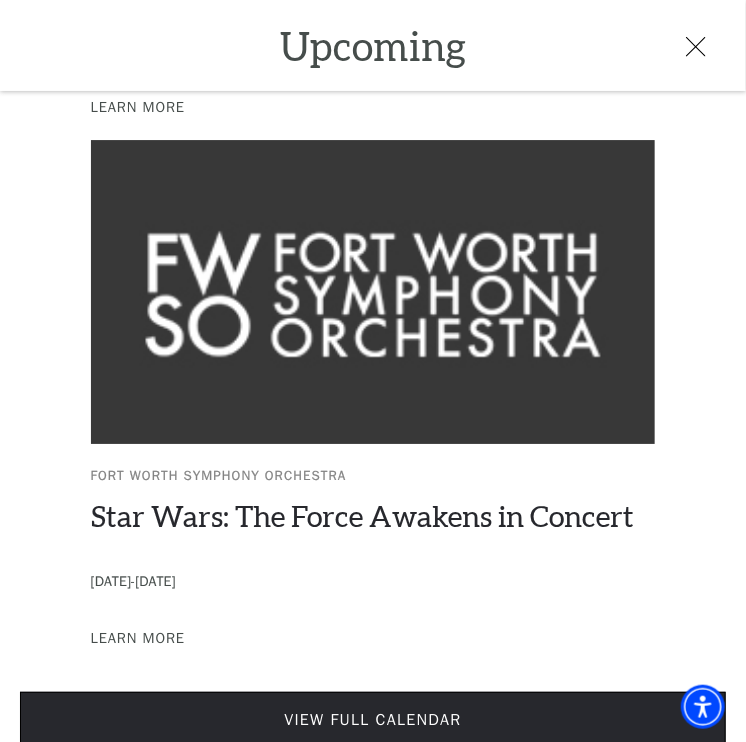 click on "View Full Calendar" at bounding box center (373, 720) 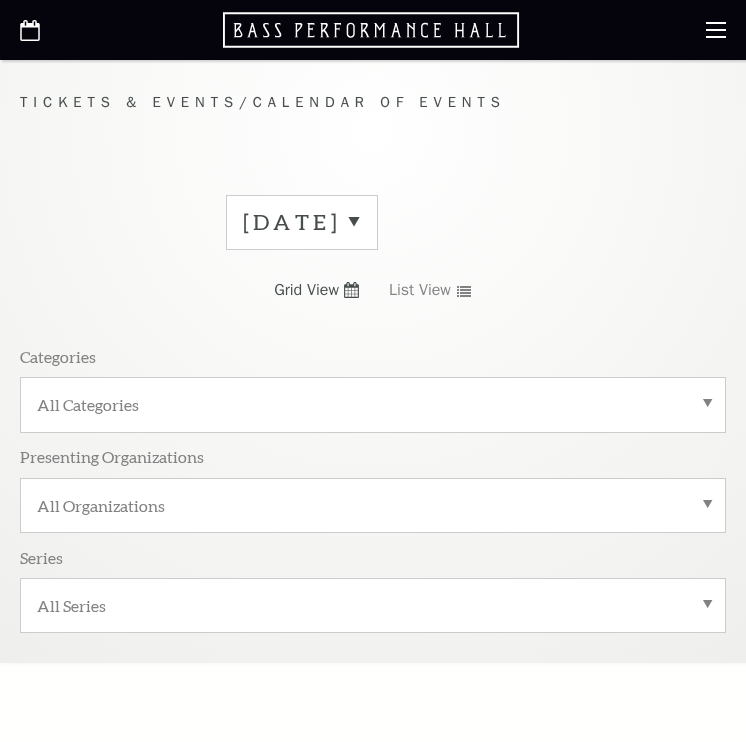 scroll, scrollTop: 0, scrollLeft: 0, axis: both 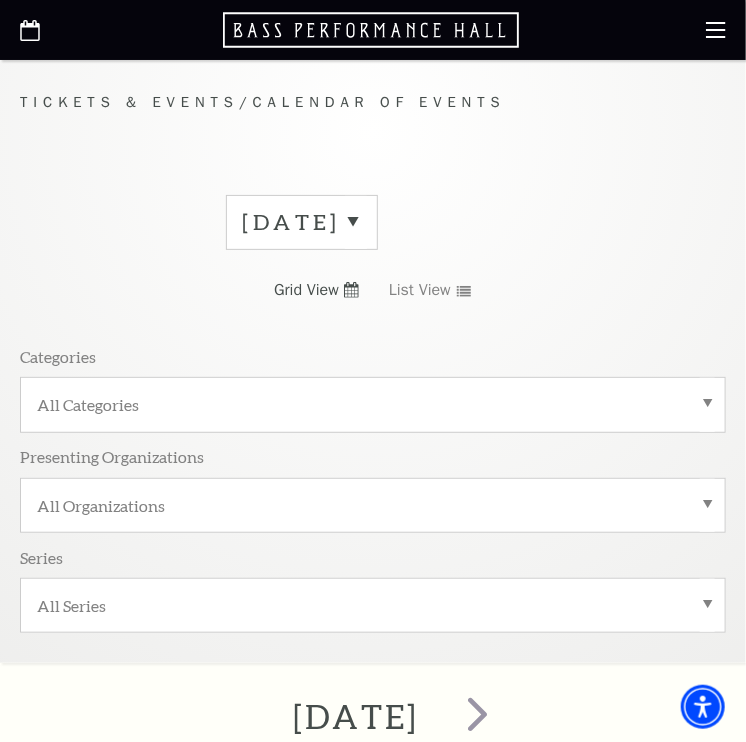 click on "[DATE]" at bounding box center [302, 222] 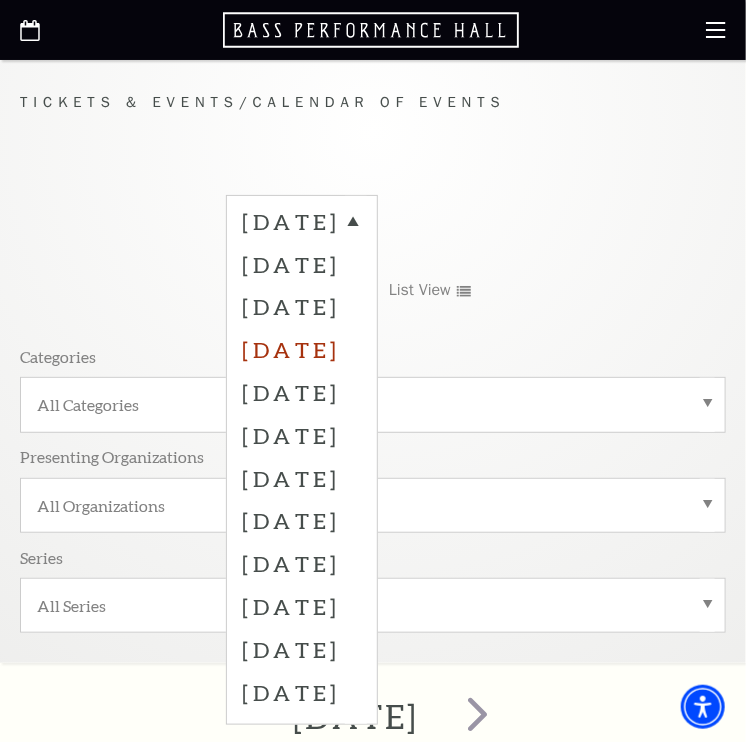 click on "[DATE]" at bounding box center (302, 349) 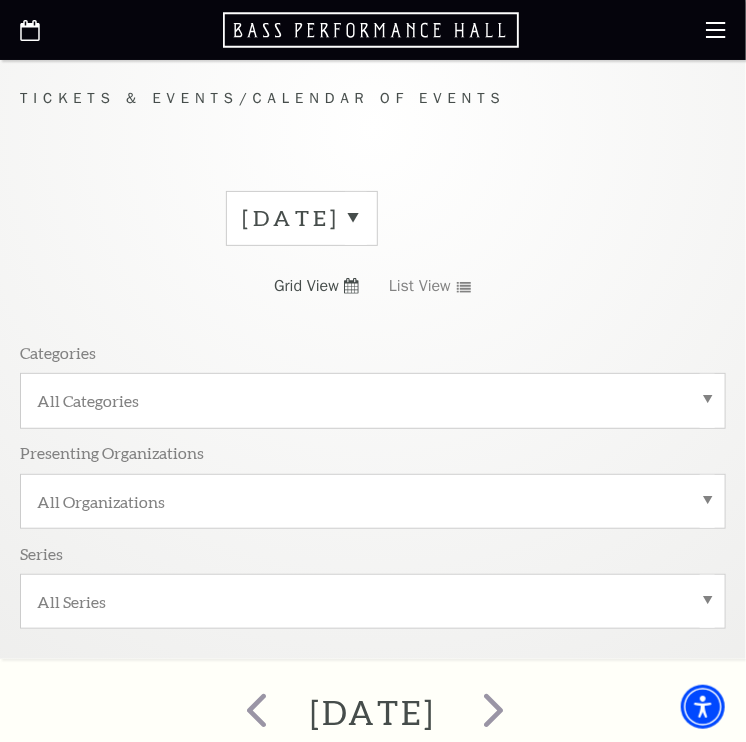 scroll, scrollTop: 0, scrollLeft: 0, axis: both 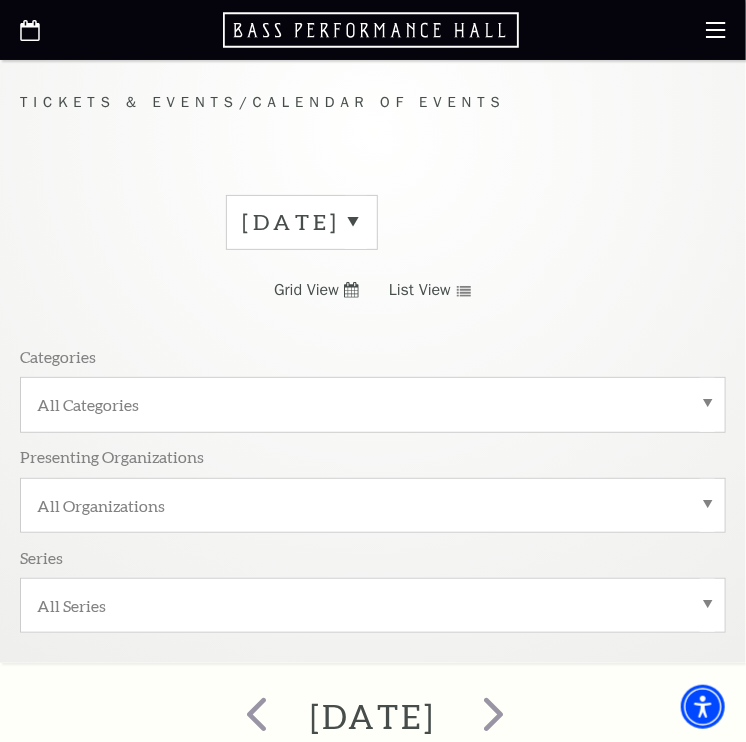 click 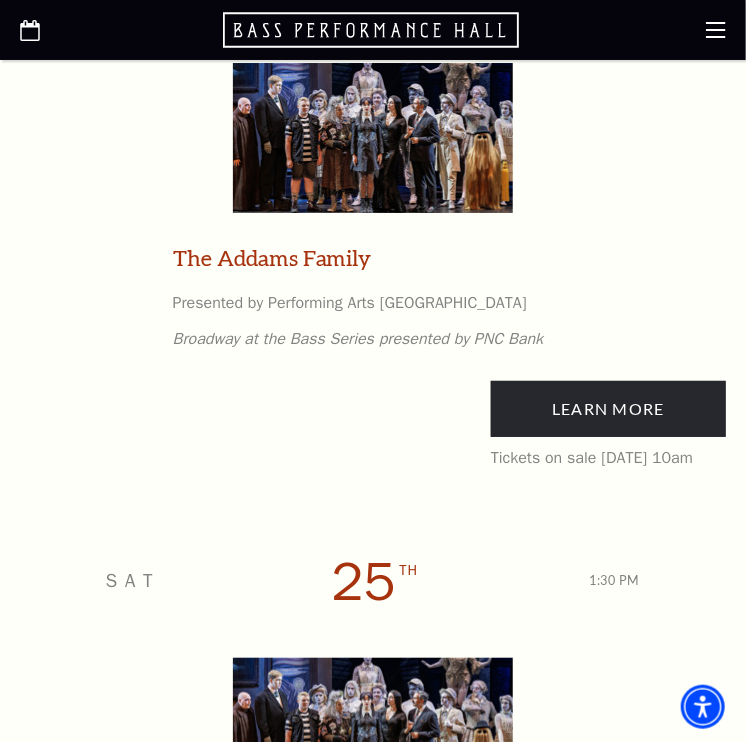 scroll, scrollTop: 3733, scrollLeft: 0, axis: vertical 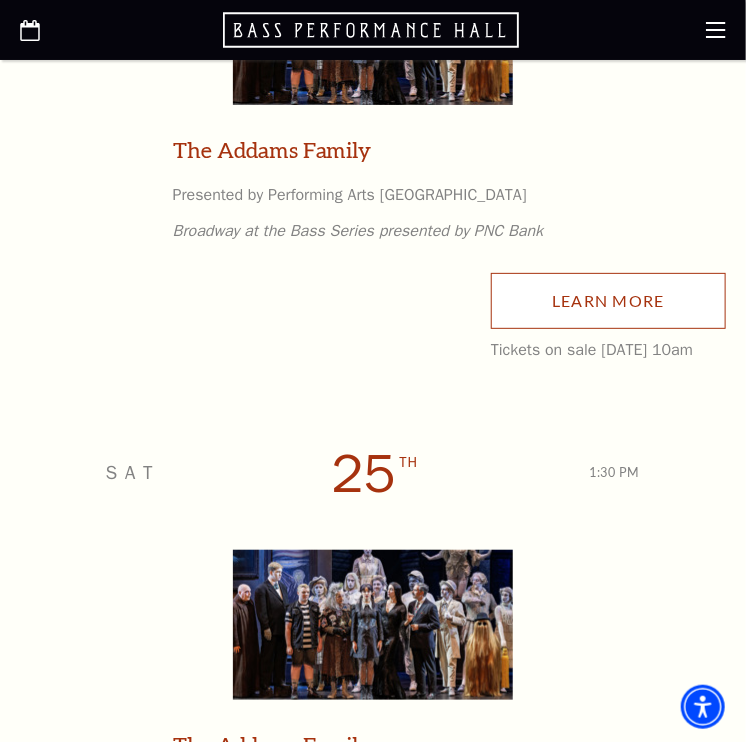 click on "Learn More" at bounding box center (608, 301) 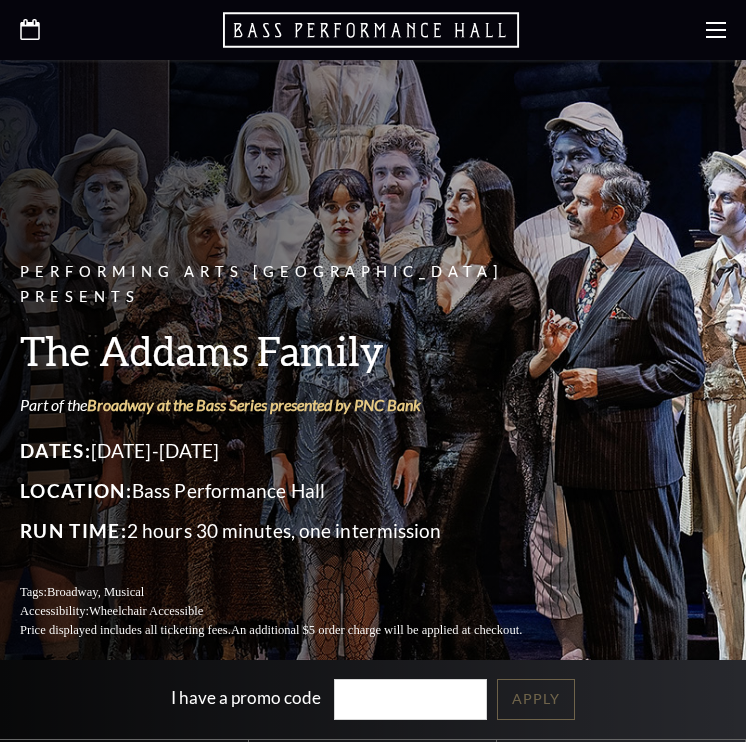 scroll, scrollTop: 0, scrollLeft: 0, axis: both 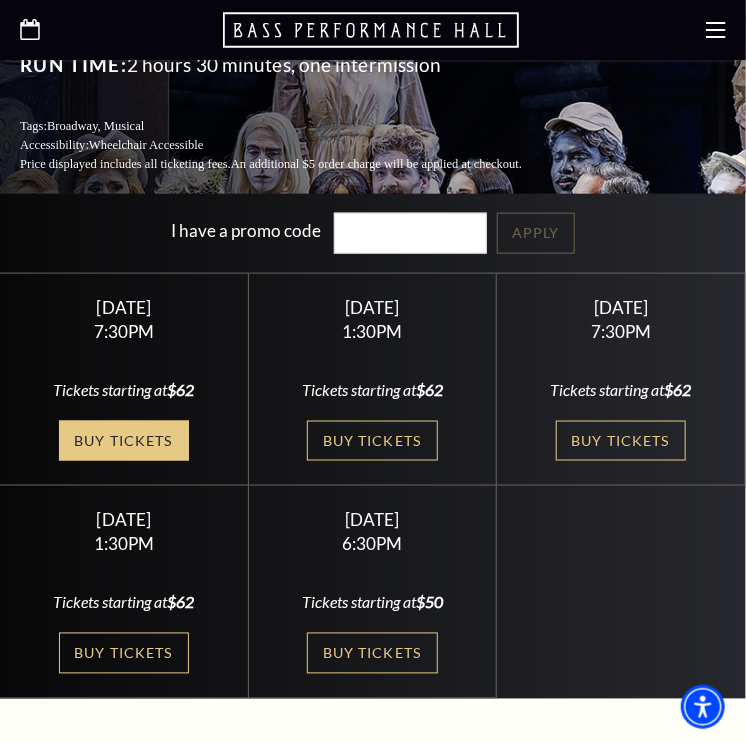 click on "Buy Tickets" at bounding box center (124, 441) 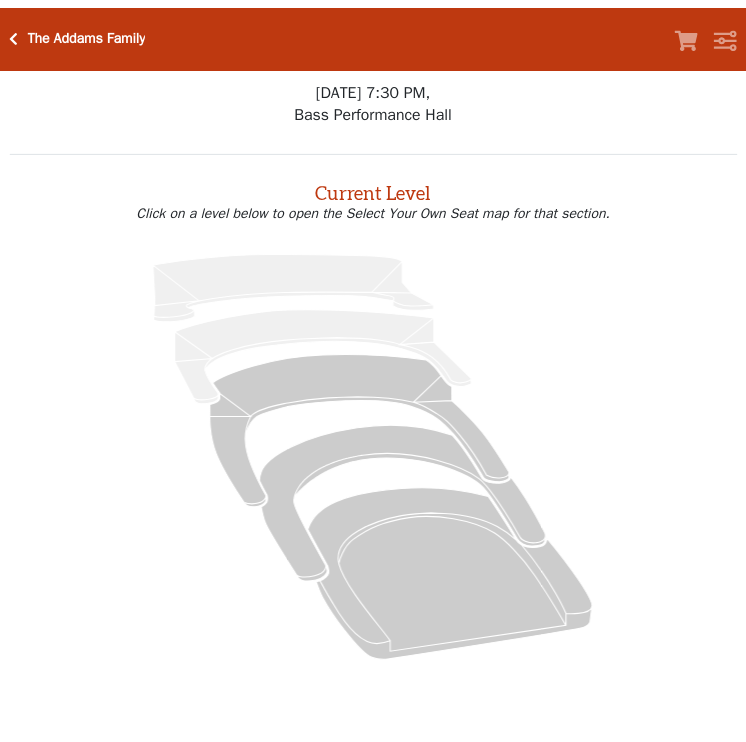 scroll, scrollTop: 0, scrollLeft: 0, axis: both 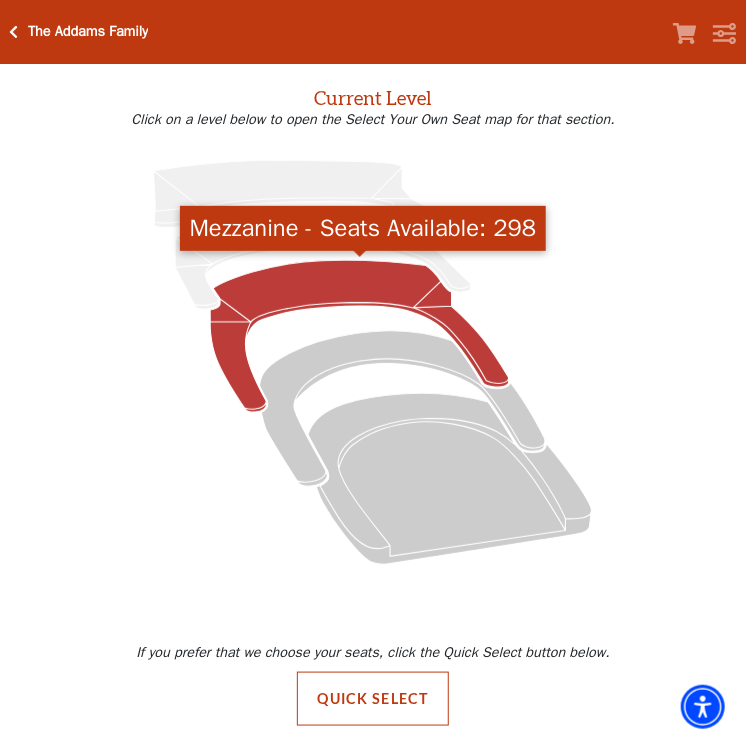 click 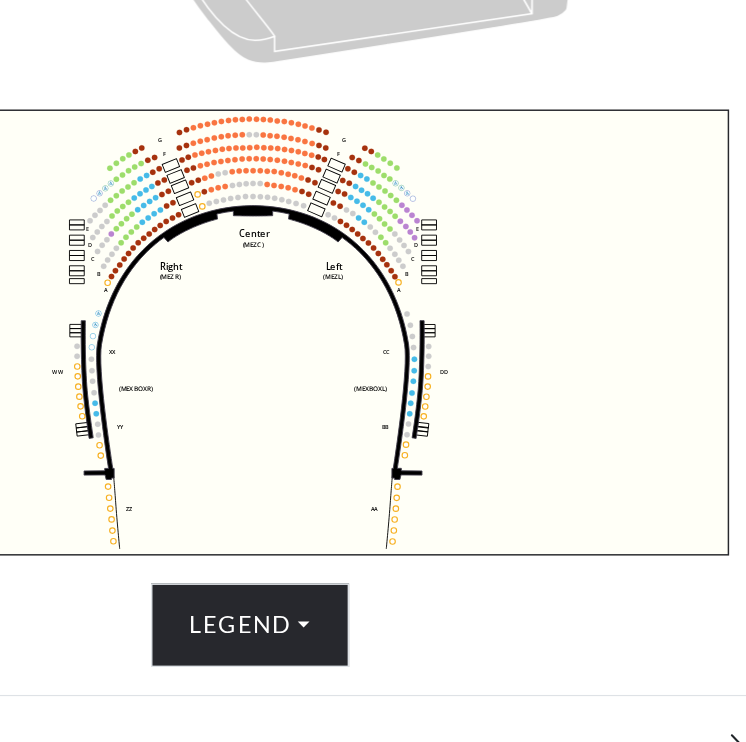 scroll, scrollTop: 542, scrollLeft: 0, axis: vertical 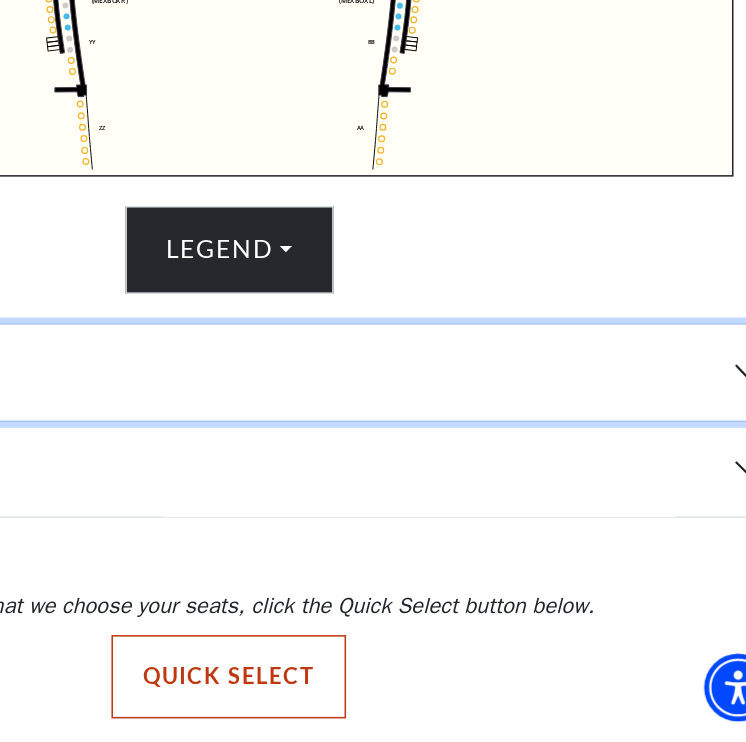 click on "Date and Time" at bounding box center [373, 503] 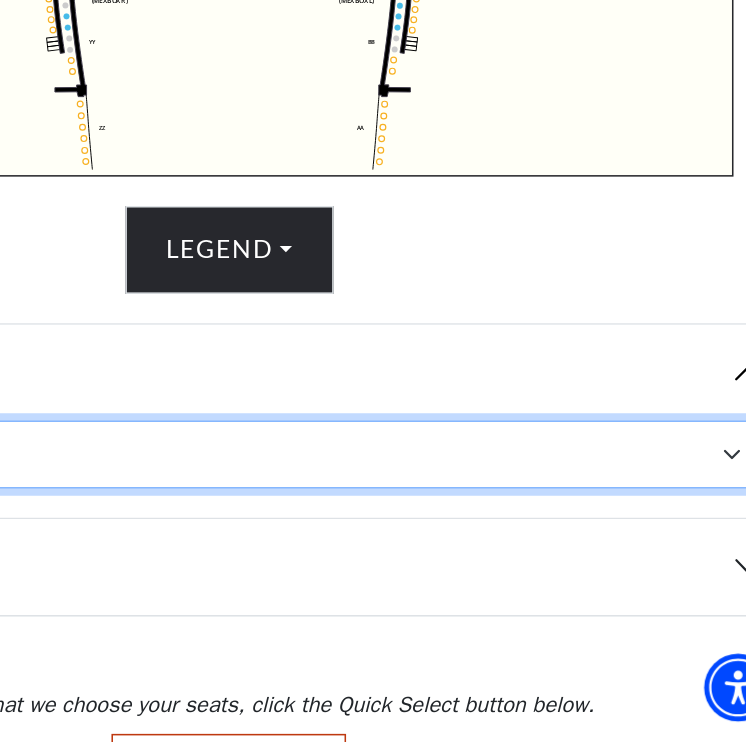 click on "Friday, October 24 at 7:30 PM Saturday, October 25 at 1:30 PM Saturday, October 25 at 7:30 PM Sunday, October 26 at 1:30 PM Sunday, October 26 at 6:30 PM" at bounding box center [373, 556] 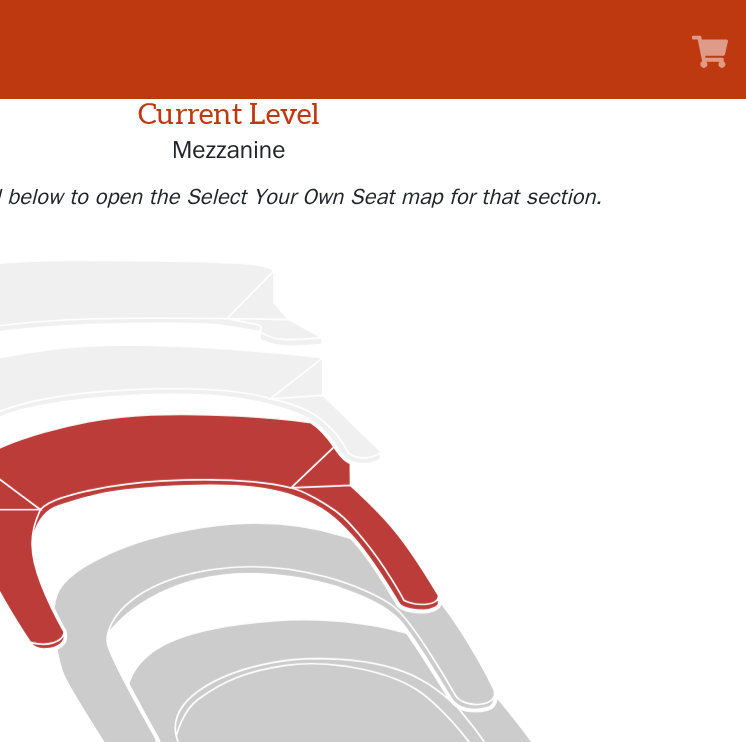 scroll, scrollTop: 0, scrollLeft: 0, axis: both 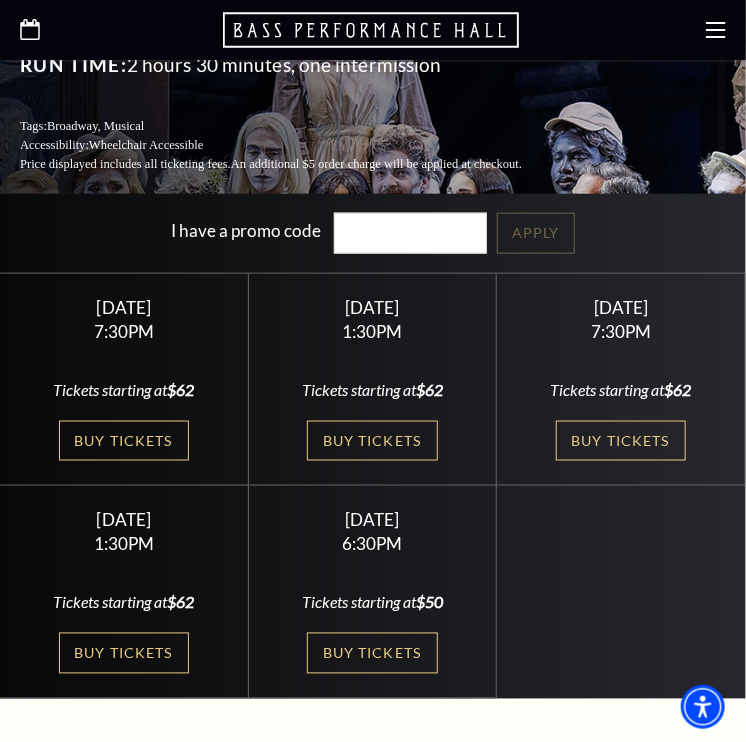 click 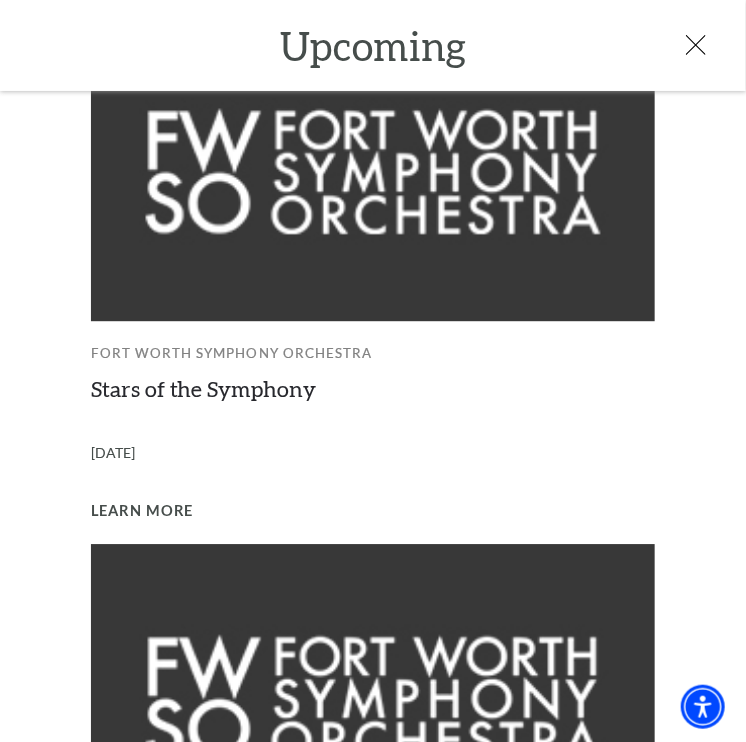 scroll, scrollTop: 1564, scrollLeft: 0, axis: vertical 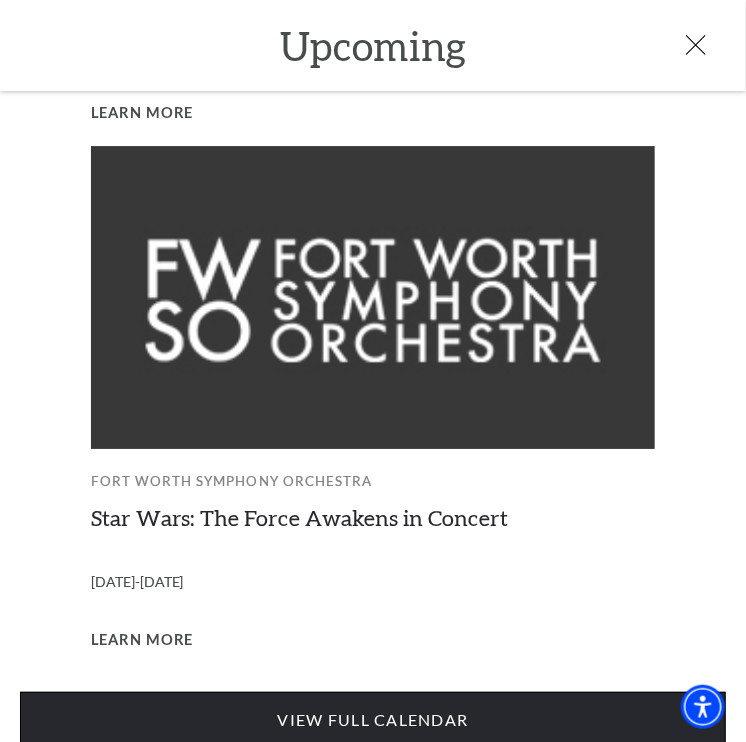 click on "View Full Calendar" at bounding box center (373, 720) 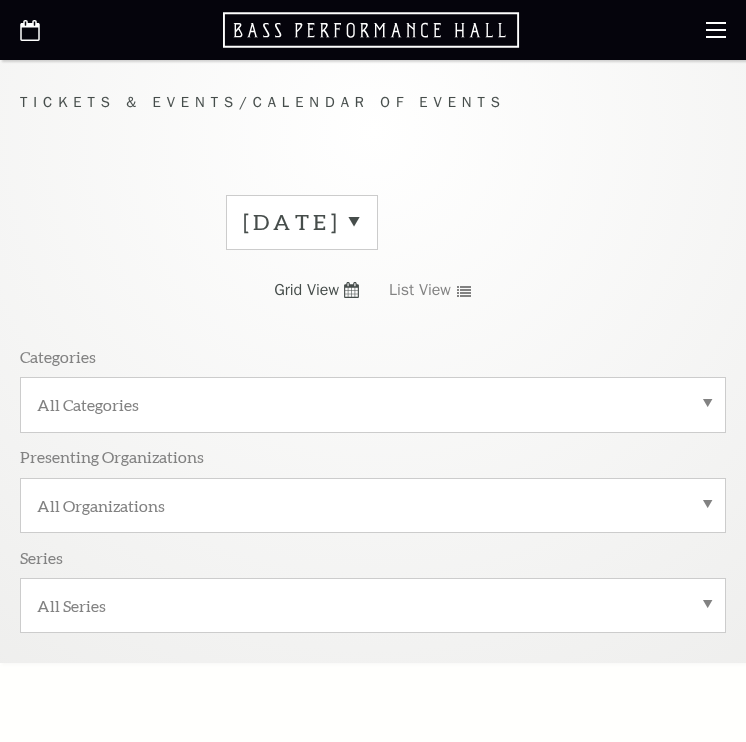 scroll, scrollTop: 0, scrollLeft: 0, axis: both 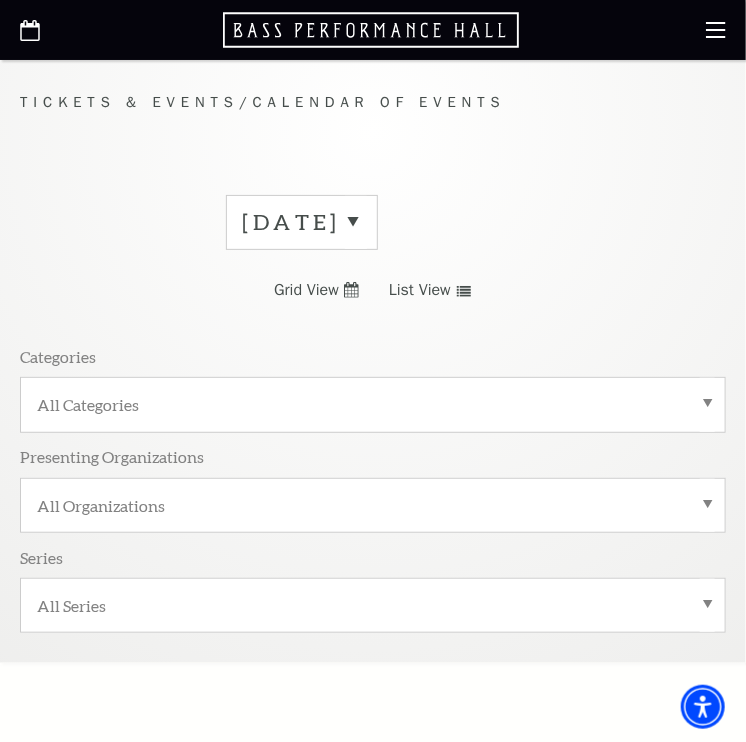 click on "July 2025" at bounding box center [302, 222] 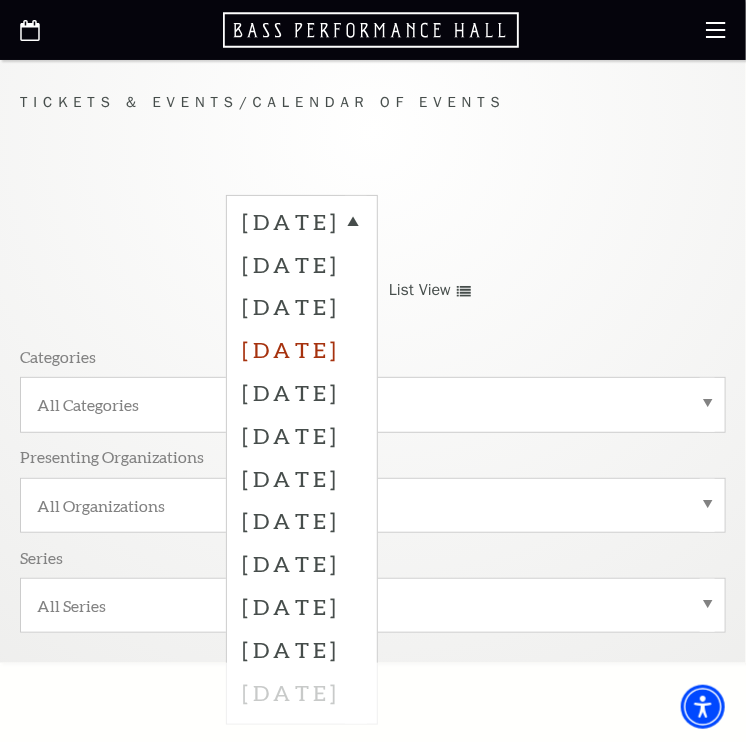 click on "October 2025" at bounding box center [302, 349] 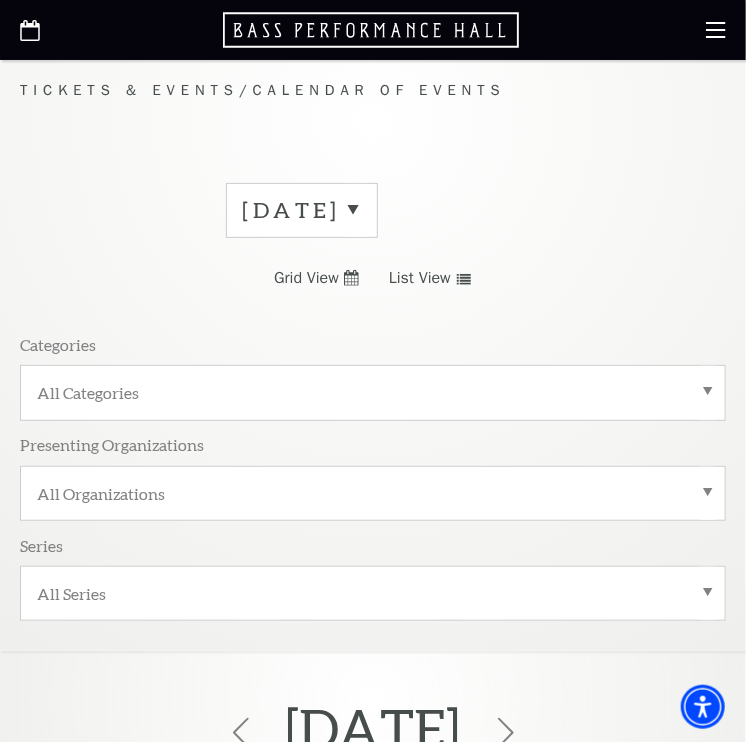scroll, scrollTop: 0, scrollLeft: 0, axis: both 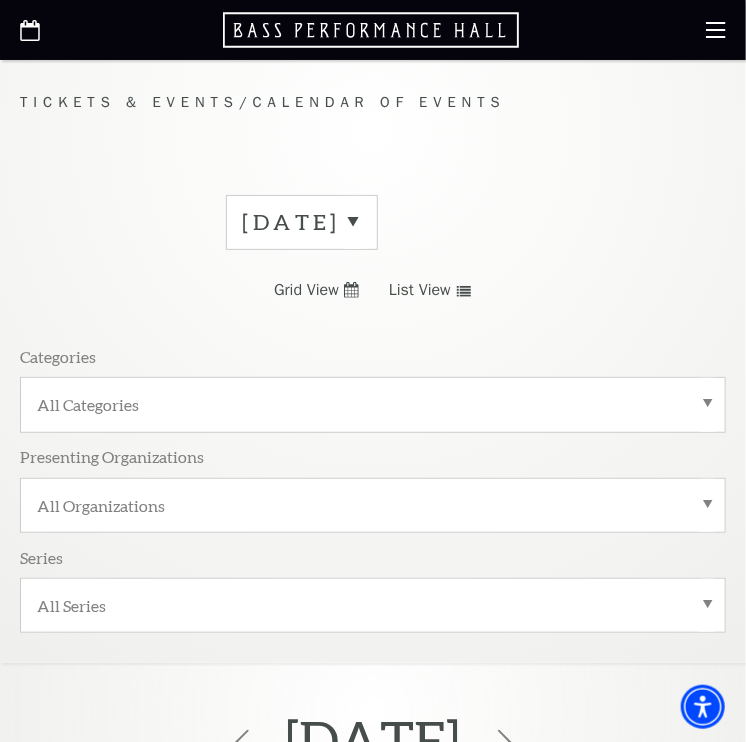 click 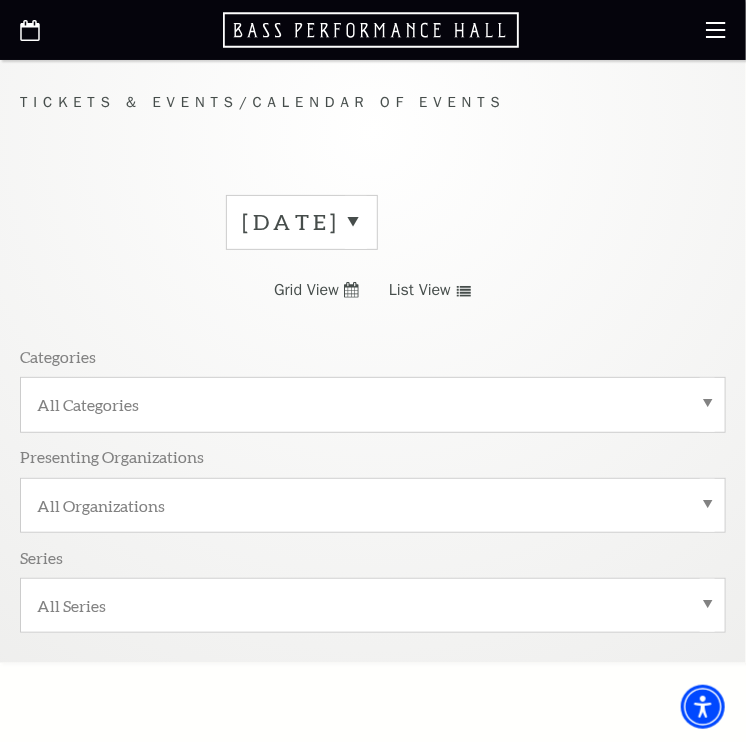 click 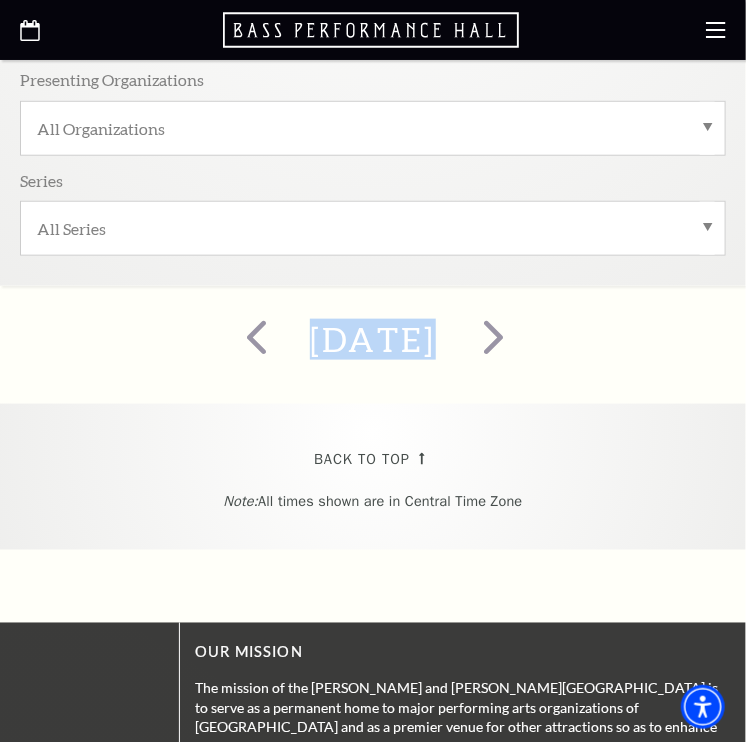 scroll, scrollTop: 0, scrollLeft: 0, axis: both 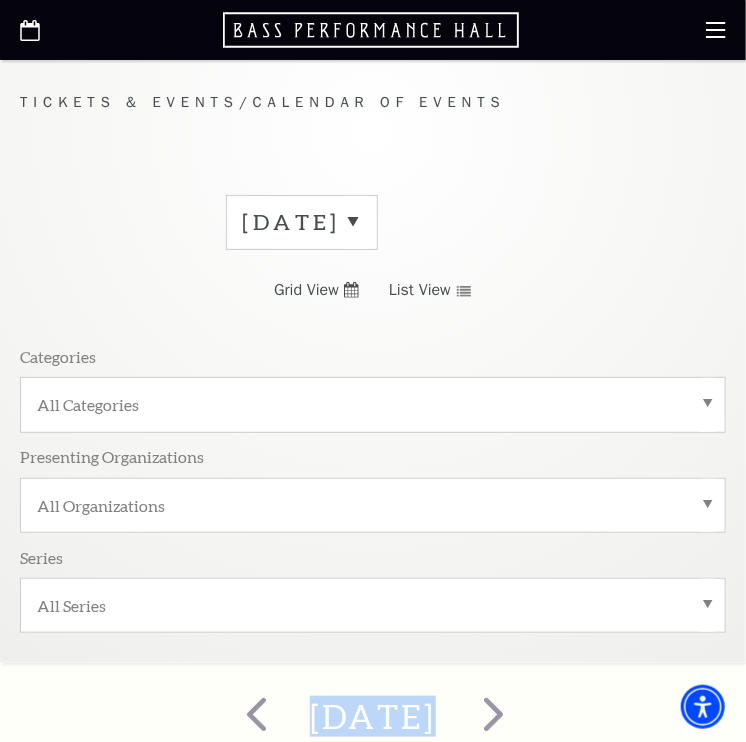 click 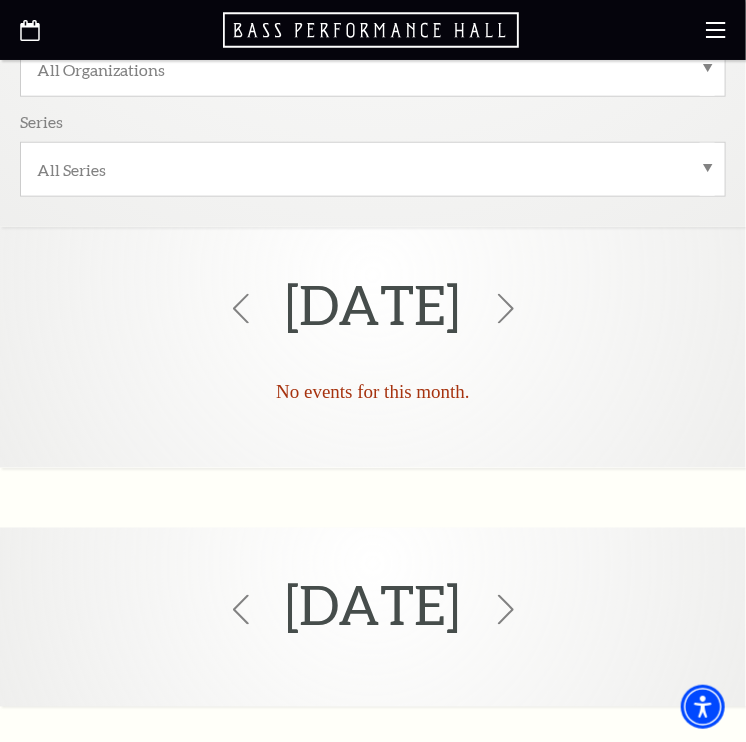 scroll, scrollTop: 466, scrollLeft: 0, axis: vertical 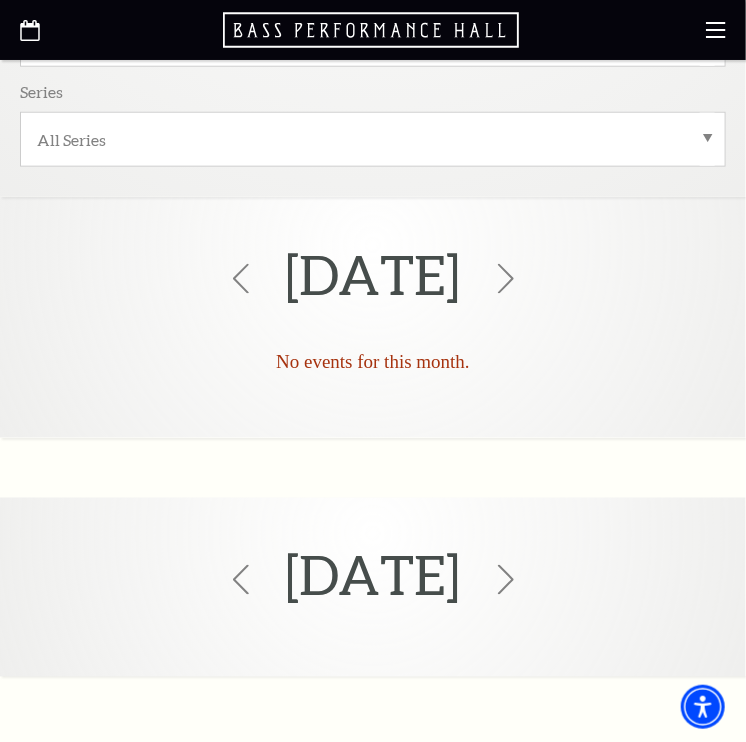 click on "October 2025     No events for this month.       October 2025" at bounding box center (373, 437) 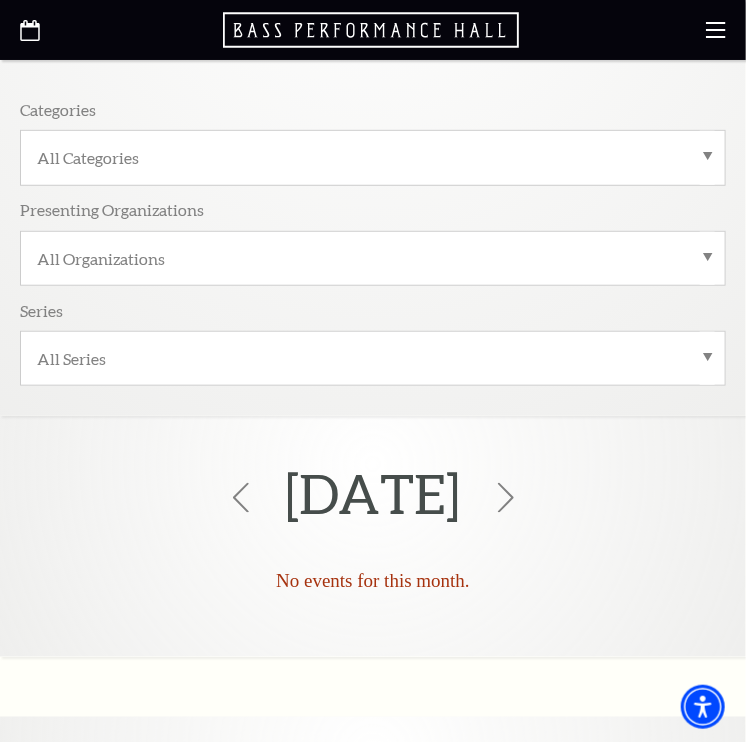 scroll, scrollTop: 0, scrollLeft: 0, axis: both 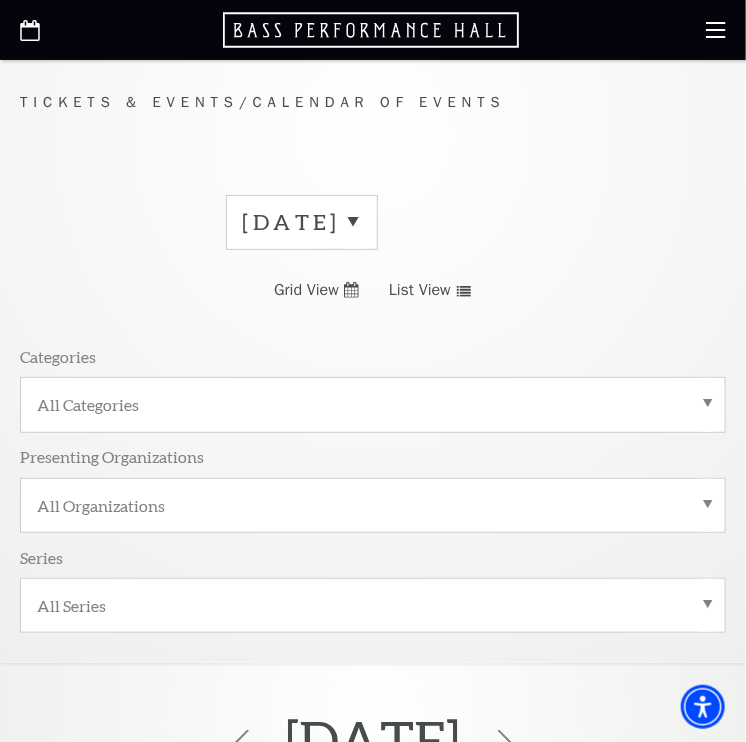 click 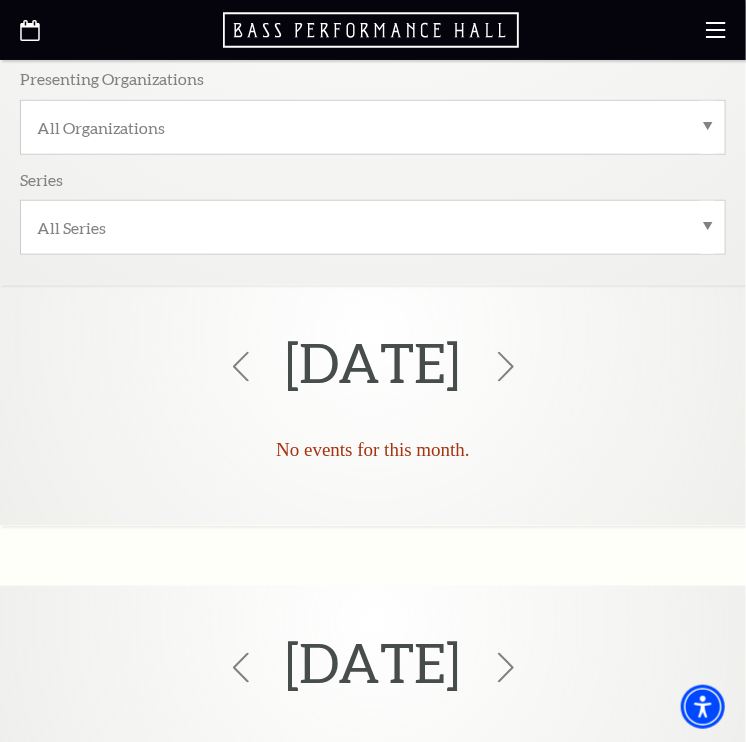 scroll, scrollTop: 0, scrollLeft: 0, axis: both 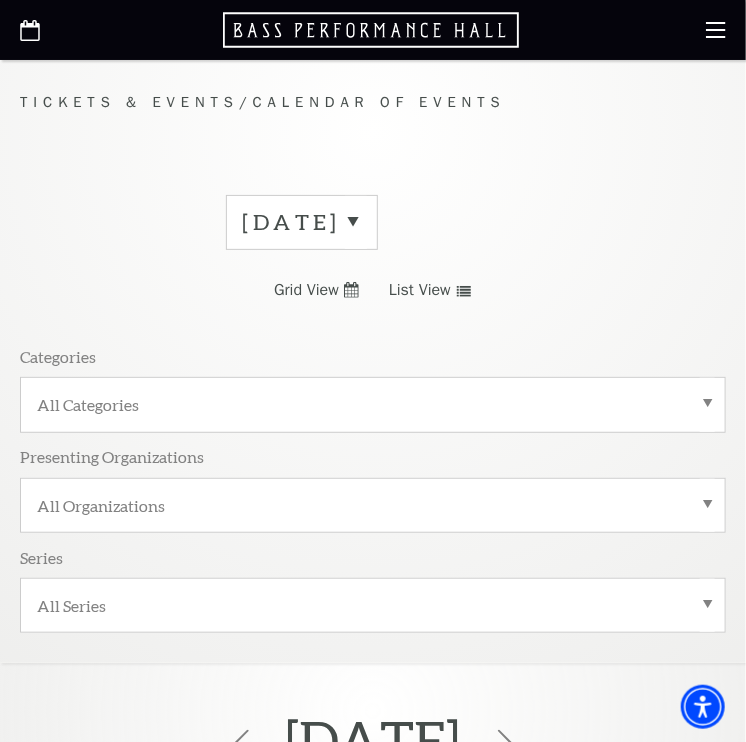 click 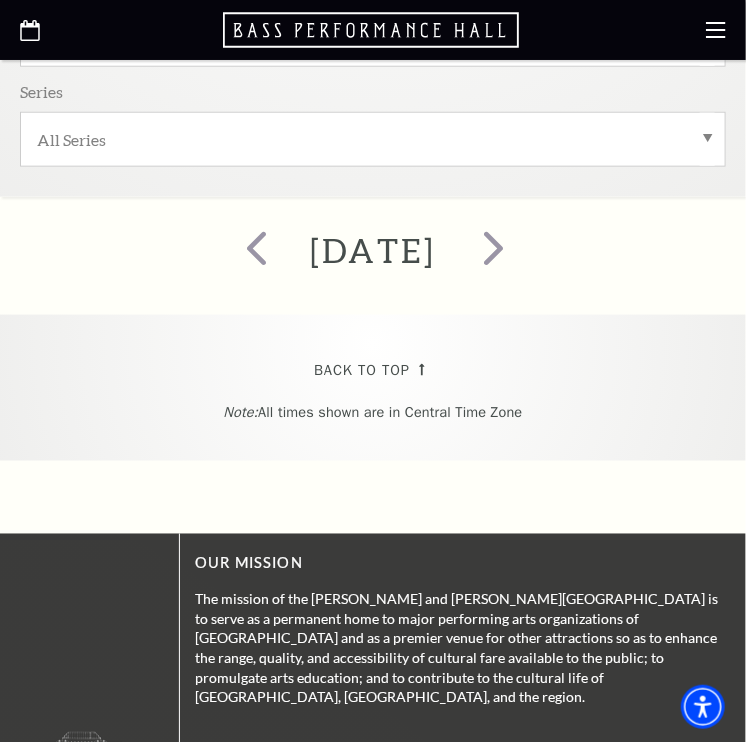 scroll, scrollTop: 0, scrollLeft: 0, axis: both 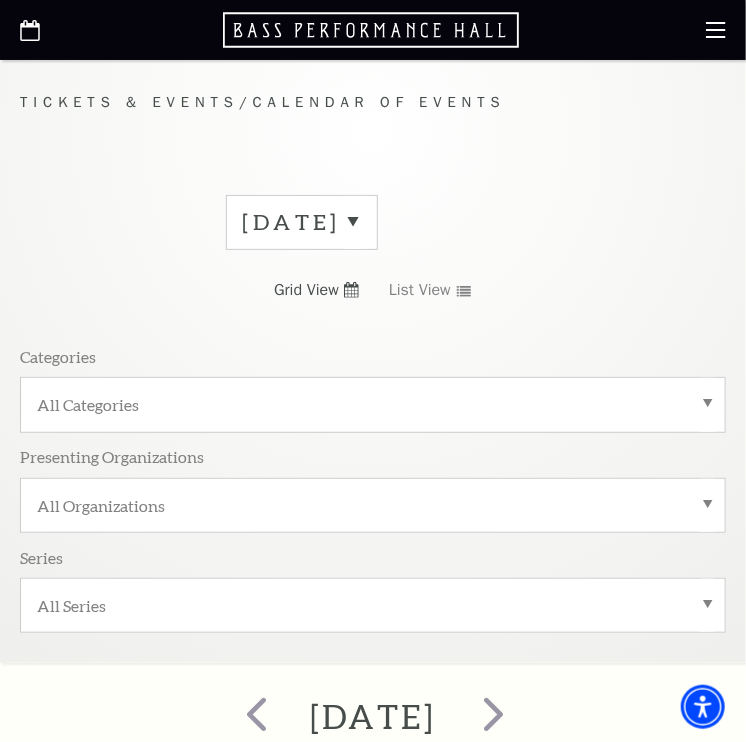 click 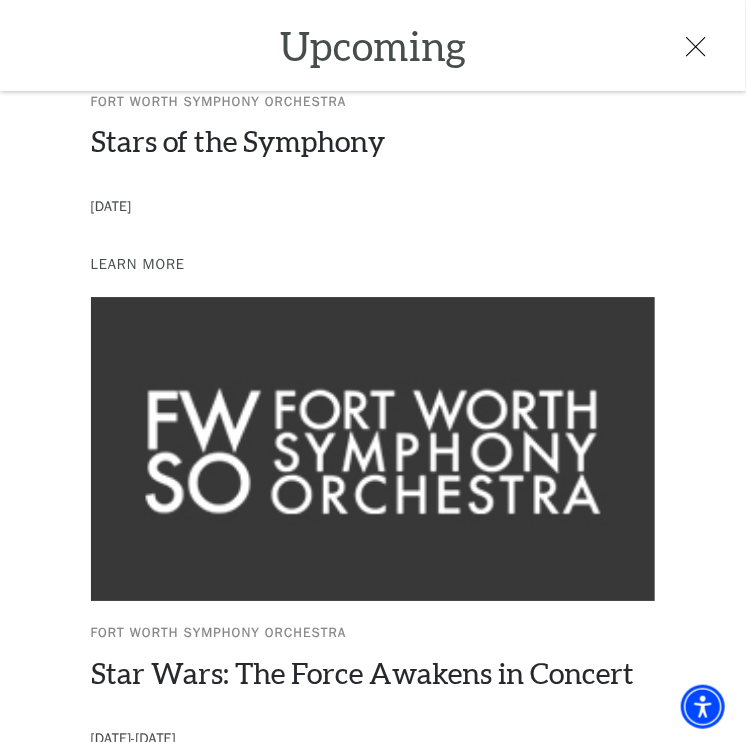scroll, scrollTop: 1584, scrollLeft: 0, axis: vertical 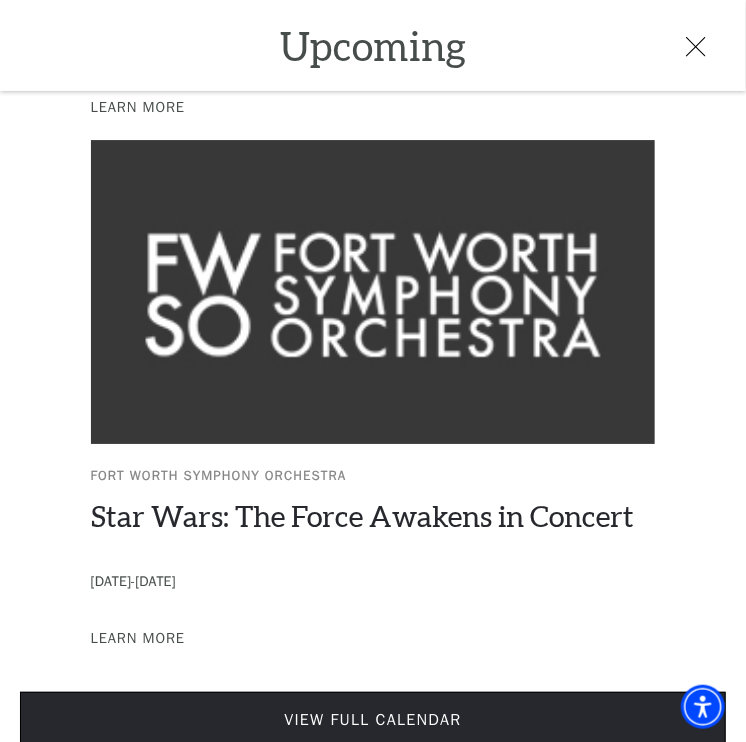 click on "View Full Calendar" at bounding box center (373, 720) 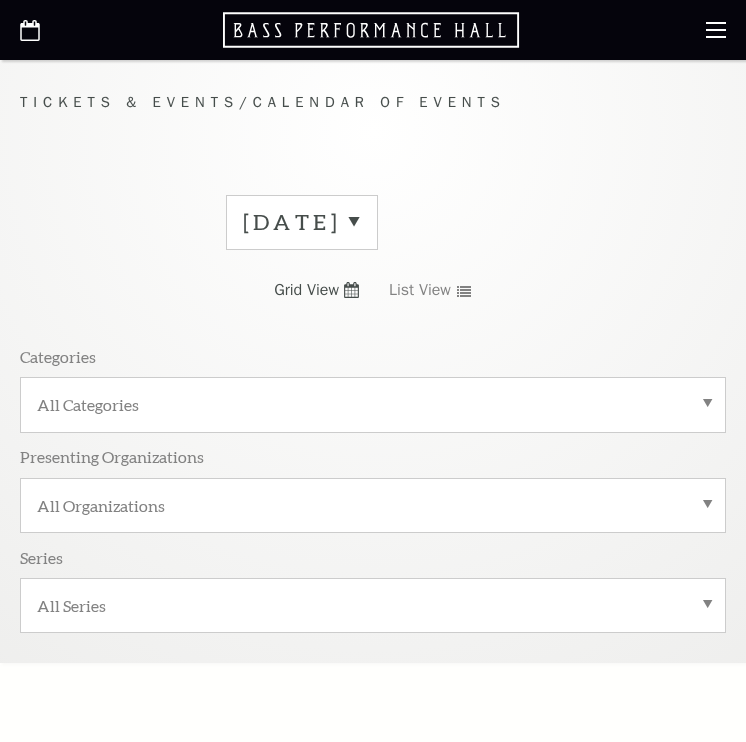 scroll, scrollTop: 0, scrollLeft: 0, axis: both 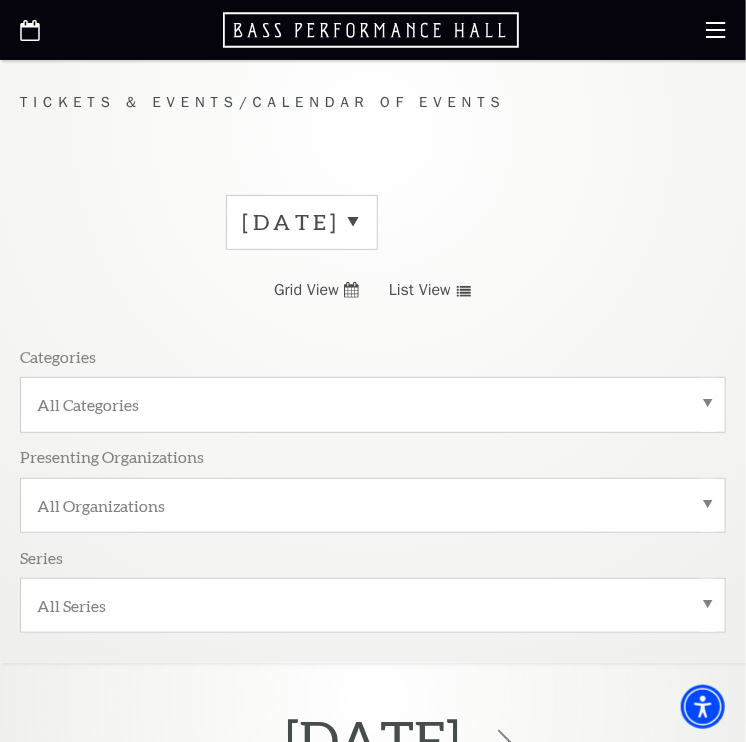 click on "July 2025" at bounding box center (302, 222) 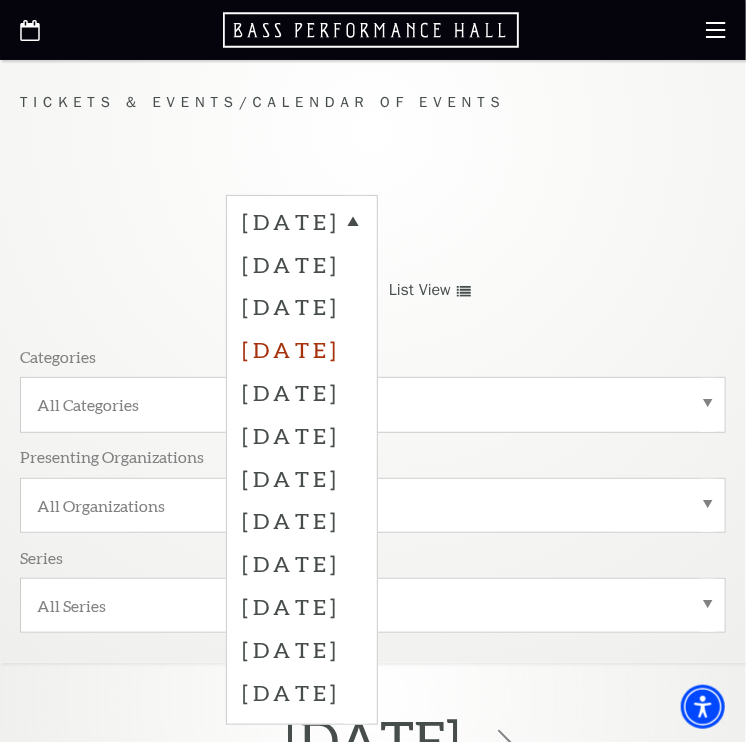 click on "October 2025" at bounding box center [302, 349] 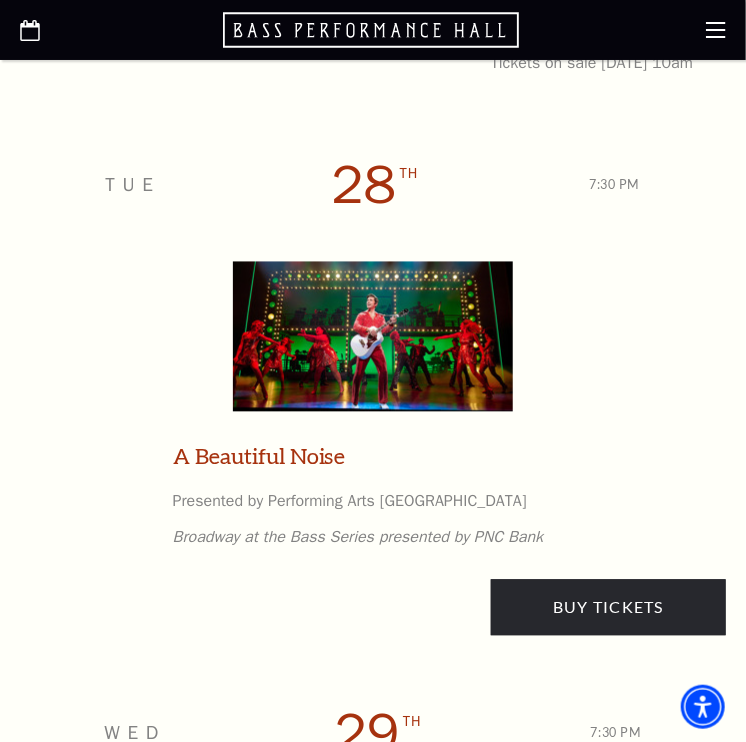 scroll, scrollTop: 6533, scrollLeft: 0, axis: vertical 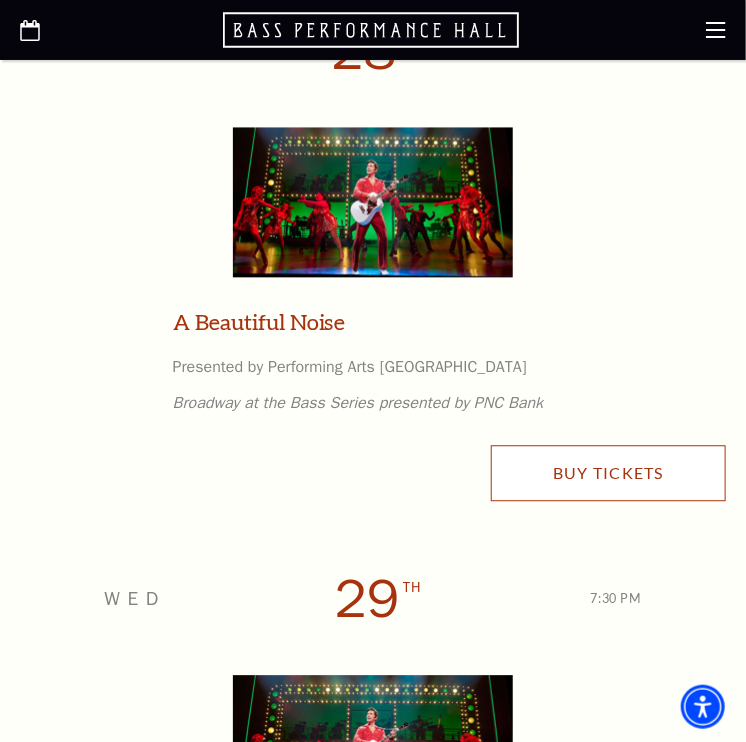 click on "Buy Tickets" at bounding box center [608, 473] 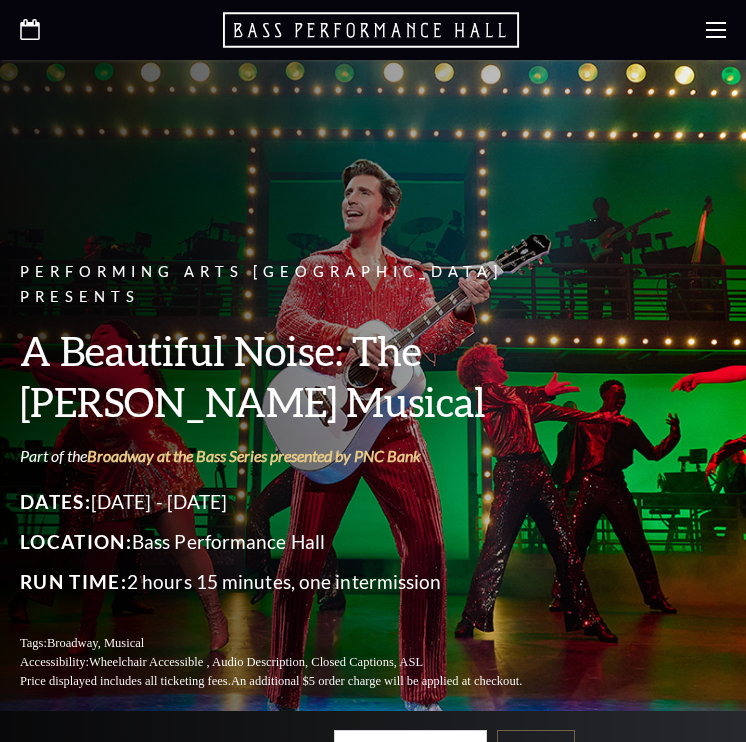 scroll, scrollTop: 0, scrollLeft: 0, axis: both 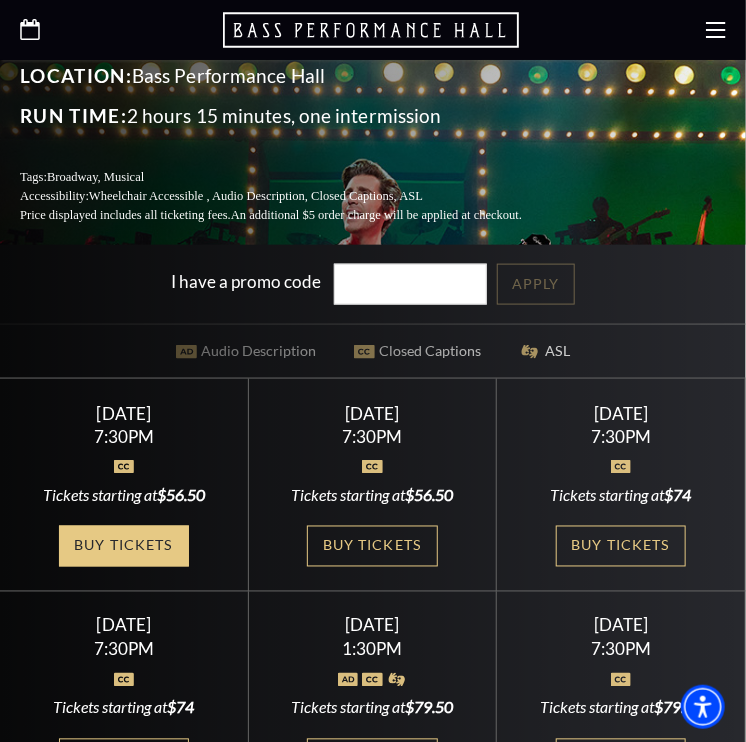 click on "Buy Tickets" at bounding box center (124, 546) 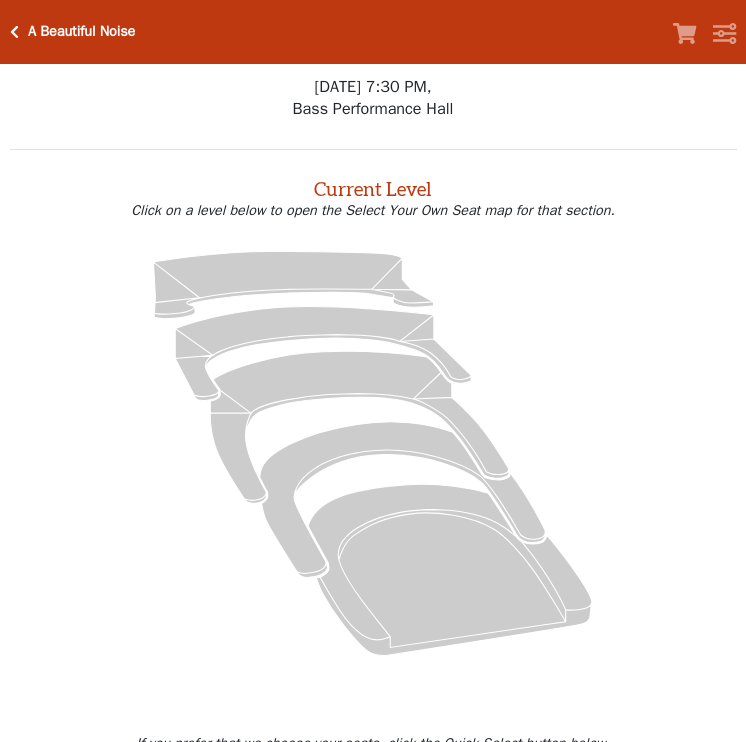 scroll, scrollTop: 0, scrollLeft: 0, axis: both 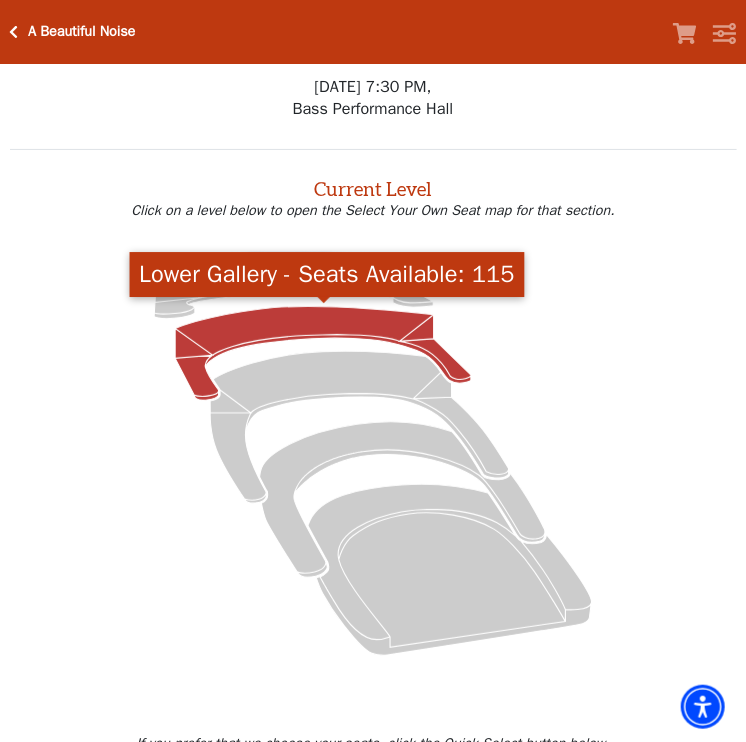 click 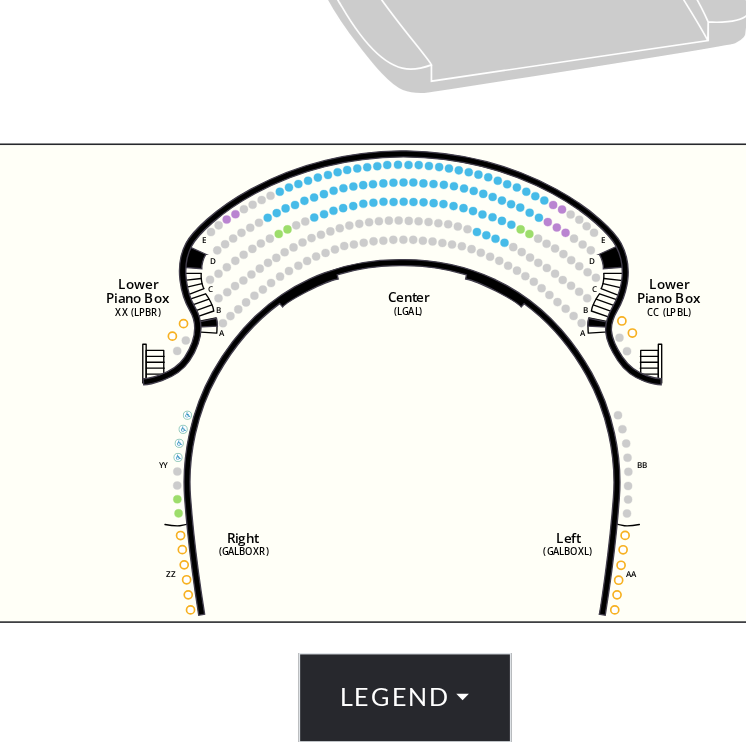 scroll, scrollTop: 542, scrollLeft: 0, axis: vertical 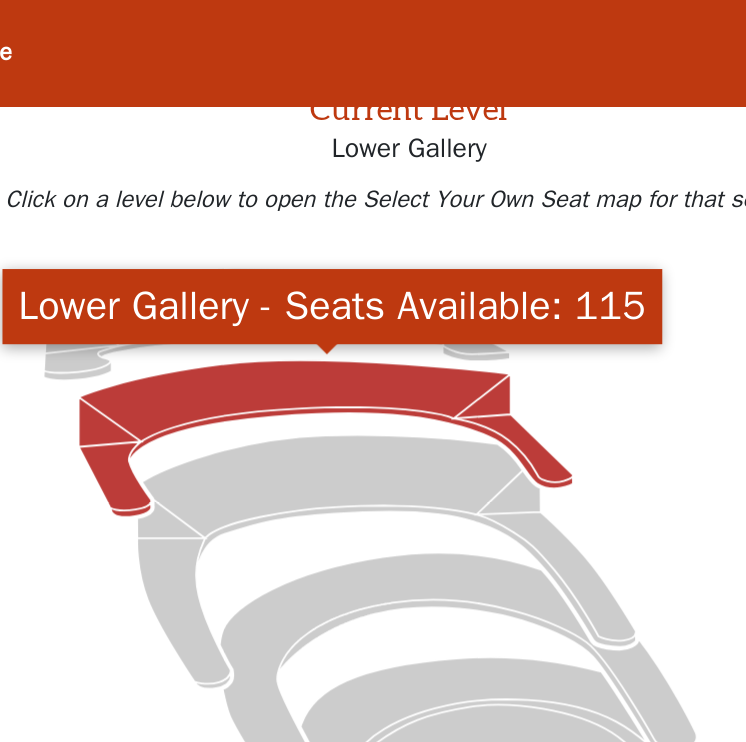 click on "Lower Gallery - Seats Available: 115" at bounding box center (327, 184) 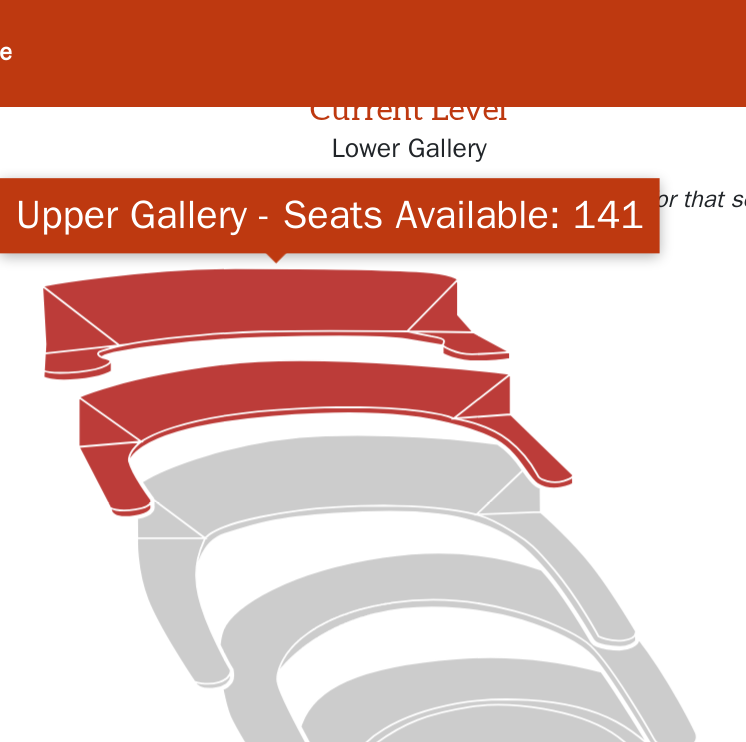 click 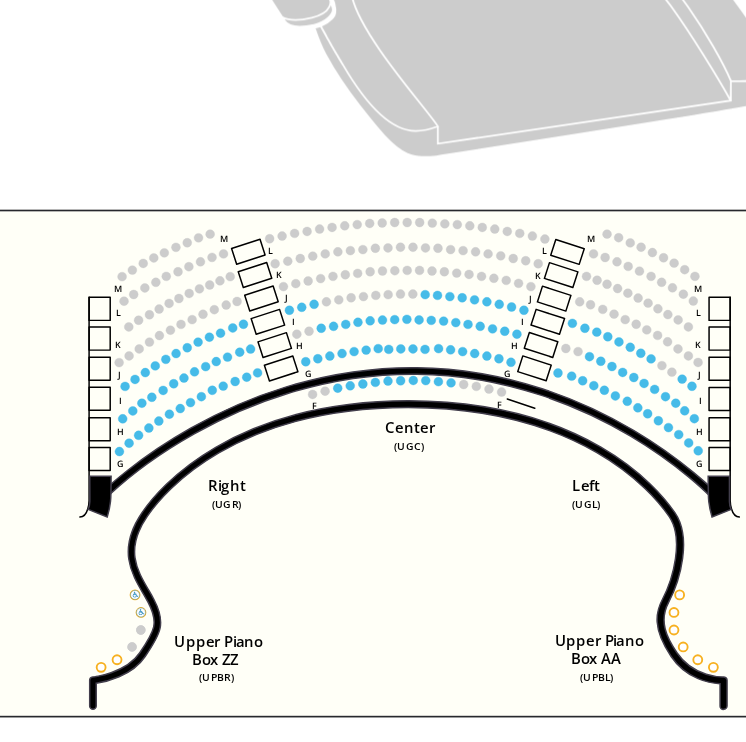 scroll, scrollTop: 336, scrollLeft: 0, axis: vertical 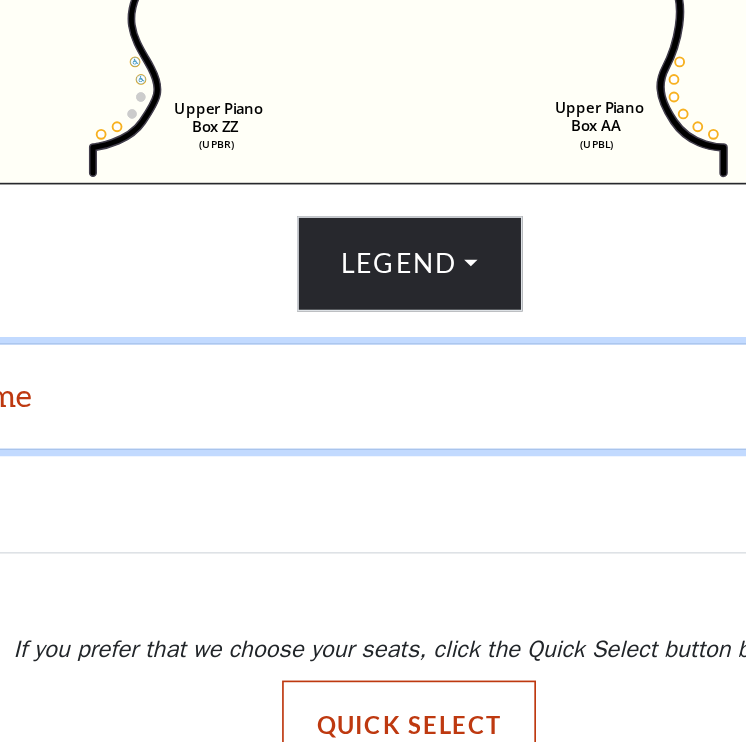 click on "Date and Time" at bounding box center [373, 535] 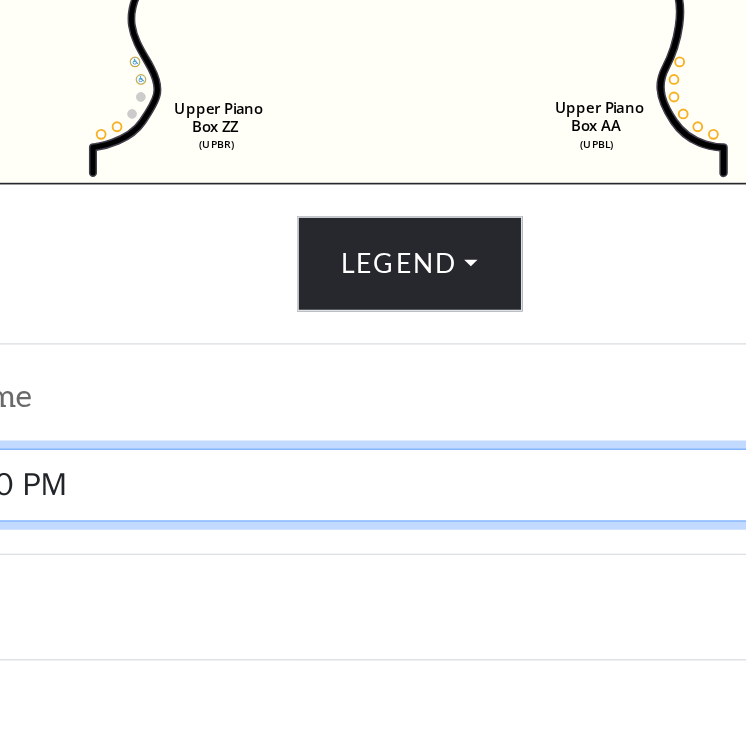click on "Tuesday, October 28 at 7:30 PM Wednesday, October 29 at 7:30 PM Thursday, October 30 at 7:30 PM Friday, October 31 at 7:30 PM Saturday, November 1 at 1:30 PM Saturday, November 1 at 7:30 PM Sunday, November 2 at 1:30 PM Sunday, November 2 at 6:30 PM" at bounding box center (373, 588) 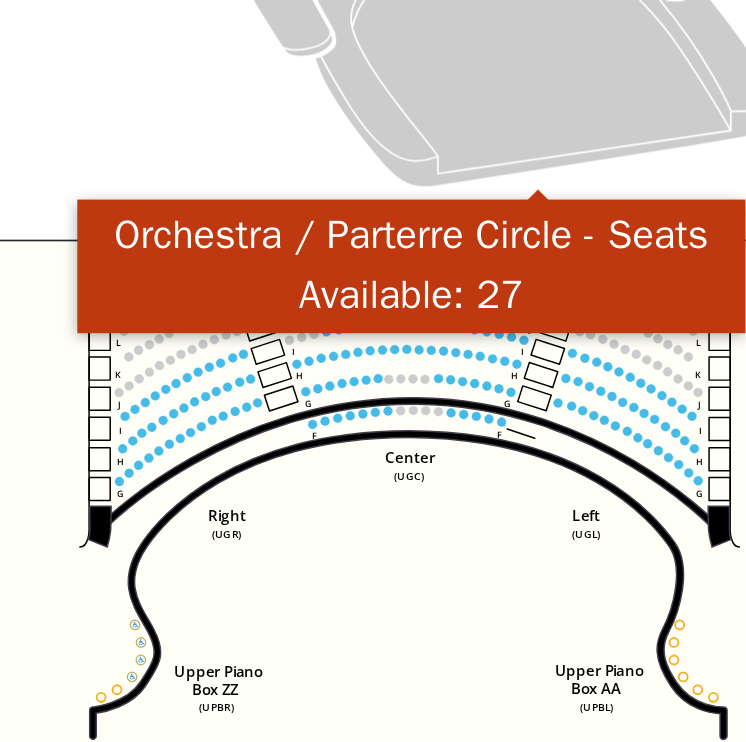 scroll, scrollTop: 318, scrollLeft: 0, axis: vertical 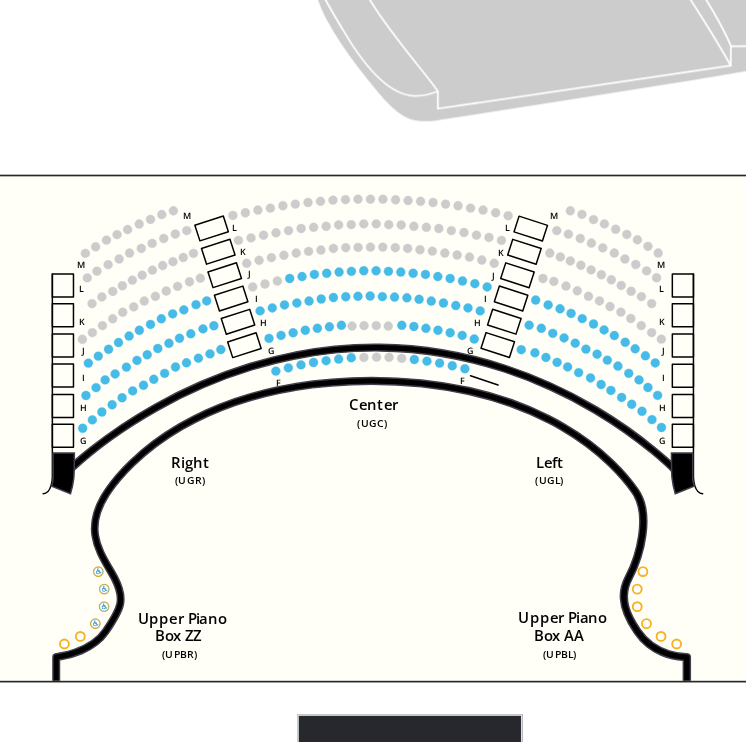 drag, startPoint x: 341, startPoint y: 590, endPoint x: 319, endPoint y: 597, distance: 23.086792 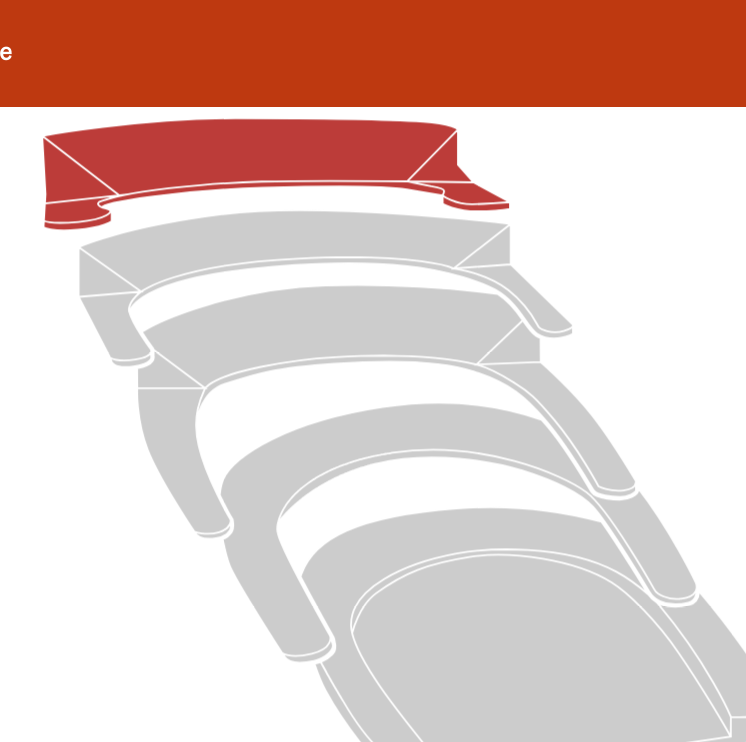 scroll, scrollTop: 178, scrollLeft: 0, axis: vertical 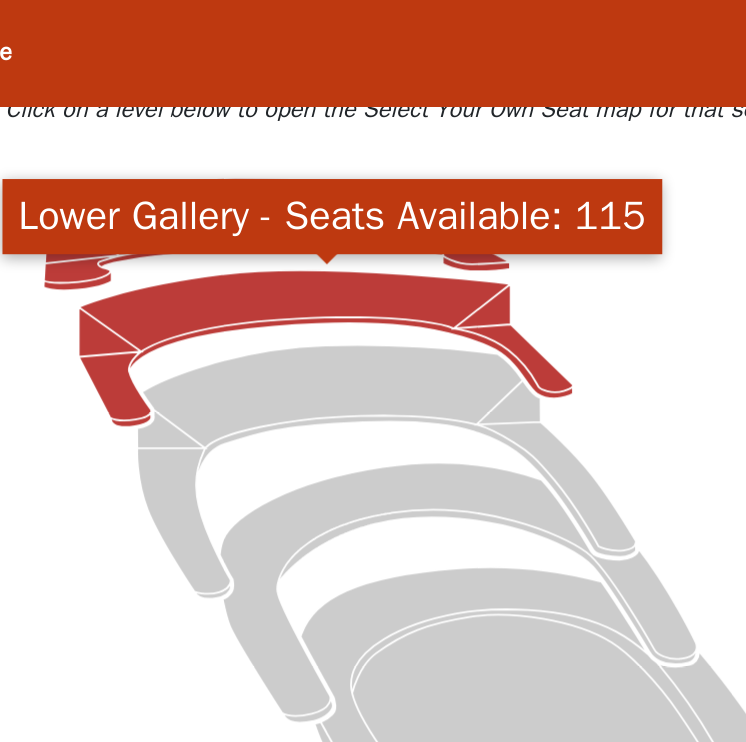 click 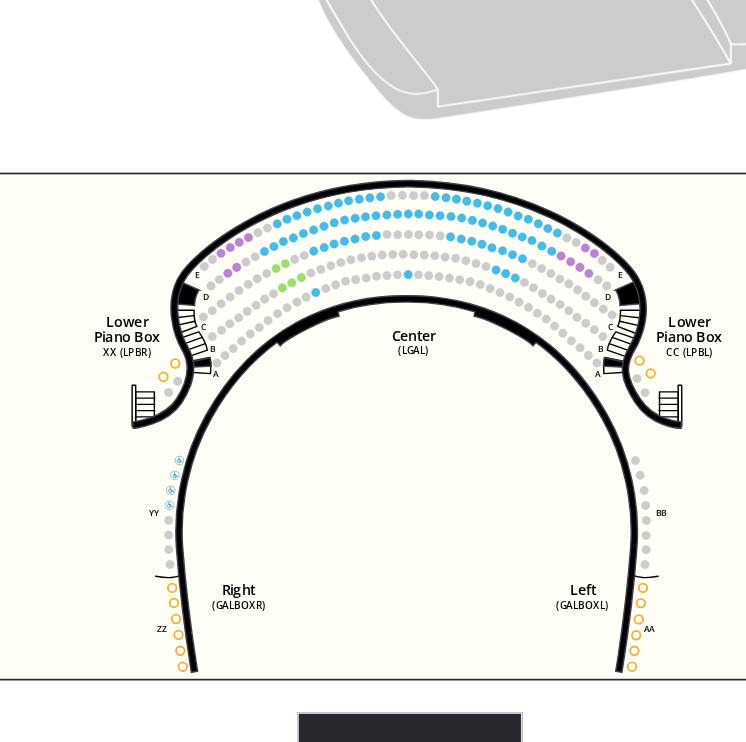 scroll, scrollTop: 355, scrollLeft: 0, axis: vertical 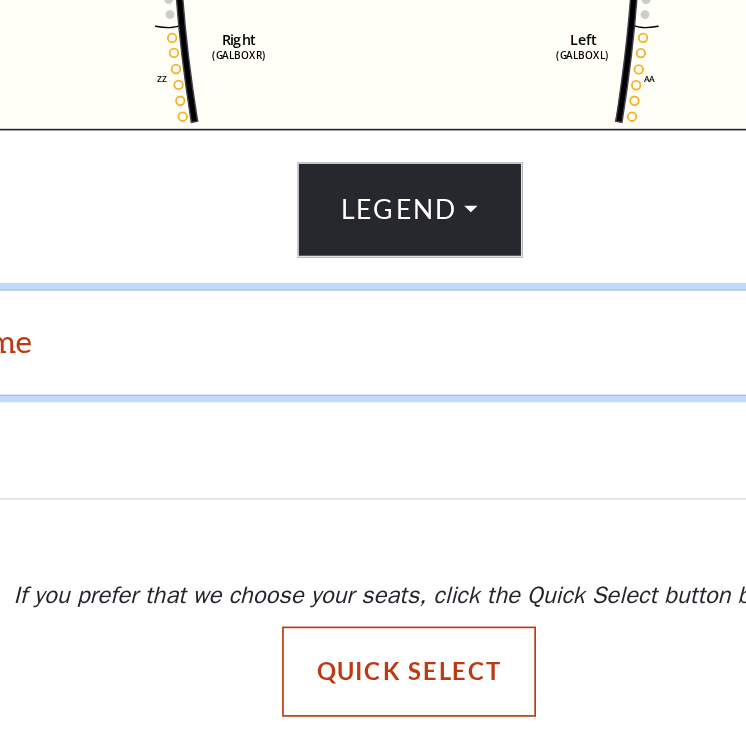 click on "Date and Time" at bounding box center [373, 503] 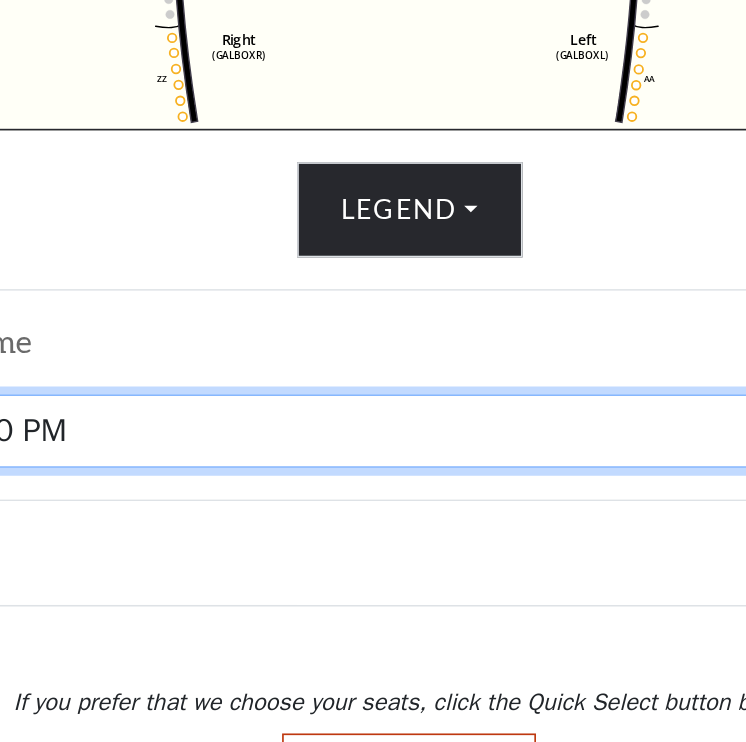 click on "Tuesday, October 28 at 7:30 PM Wednesday, October 29 at 7:30 PM Thursday, October 30 at 7:30 PM Friday, October 31 at 7:30 PM Saturday, November 1 at 1:30 PM Saturday, November 1 at 7:30 PM Sunday, November 2 at 1:30 PM Sunday, November 2 at 6:30 PM" at bounding box center [373, 556] 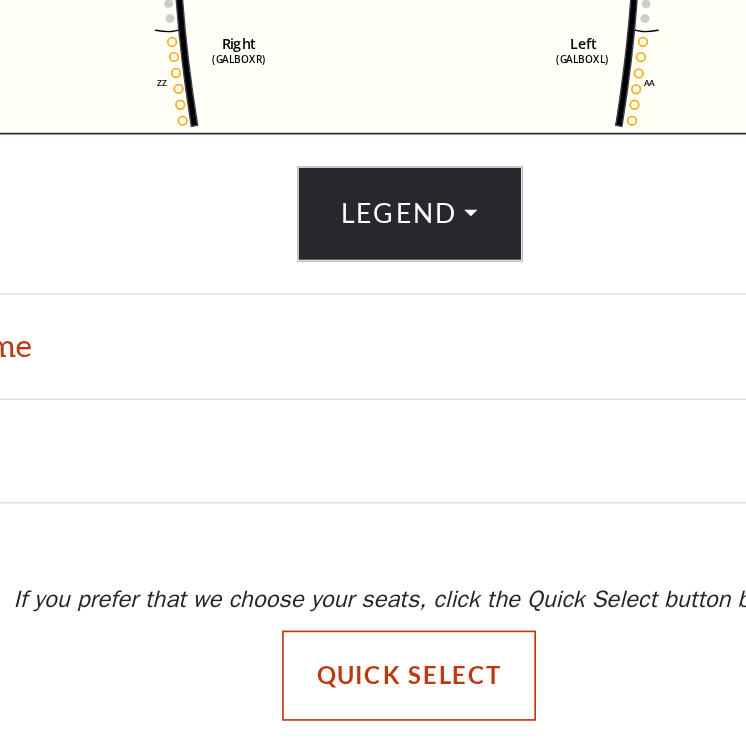 scroll, scrollTop: 648, scrollLeft: 0, axis: vertical 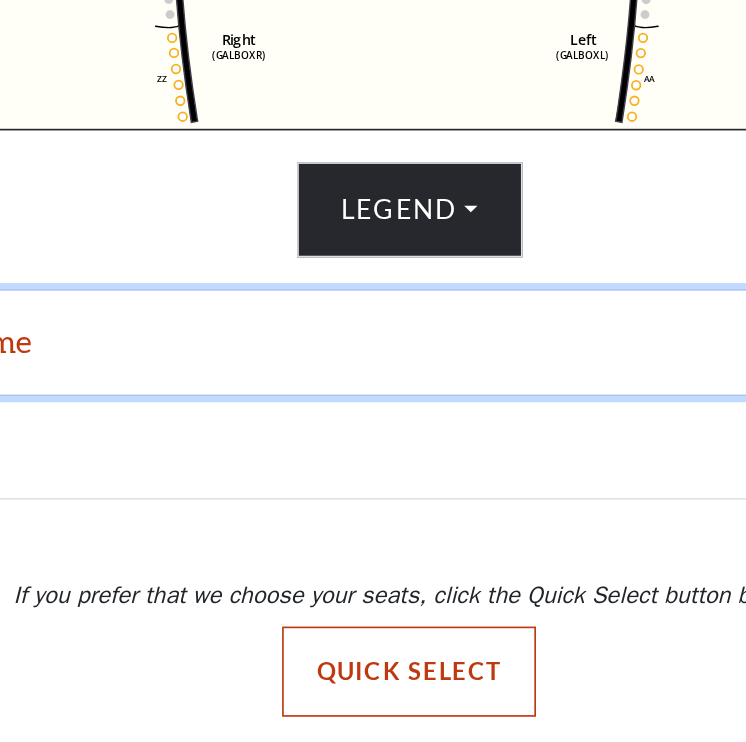click on "Date and Time" at bounding box center (373, 503) 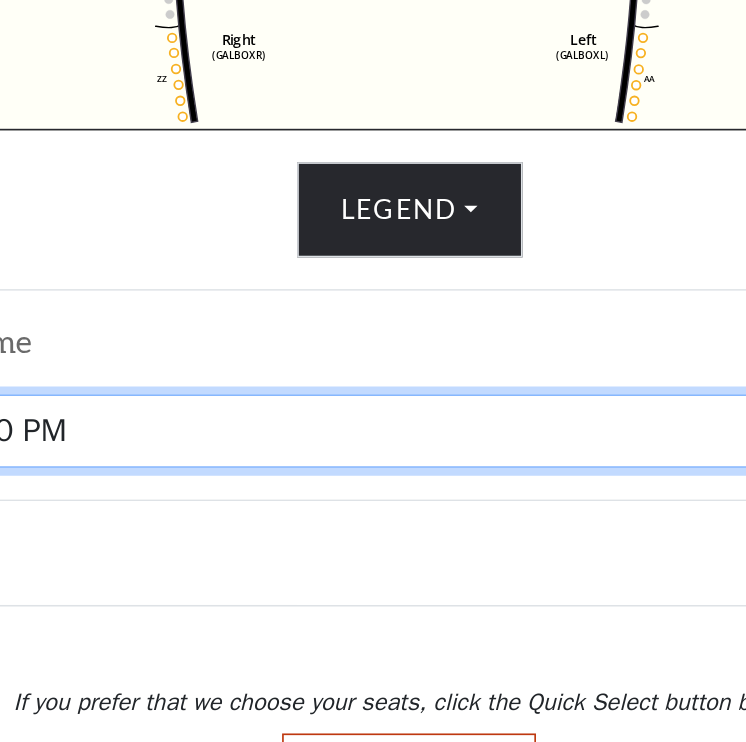 click on "Tuesday, October 28 at 7:30 PM Wednesday, October 29 at 7:30 PM Thursday, October 30 at 7:30 PM Friday, October 31 at 7:30 PM Saturday, November 1 at 1:30 PM Saturday, November 1 at 7:30 PM Sunday, November 2 at 1:30 PM Sunday, November 2 at 6:30 PM" at bounding box center [373, 556] 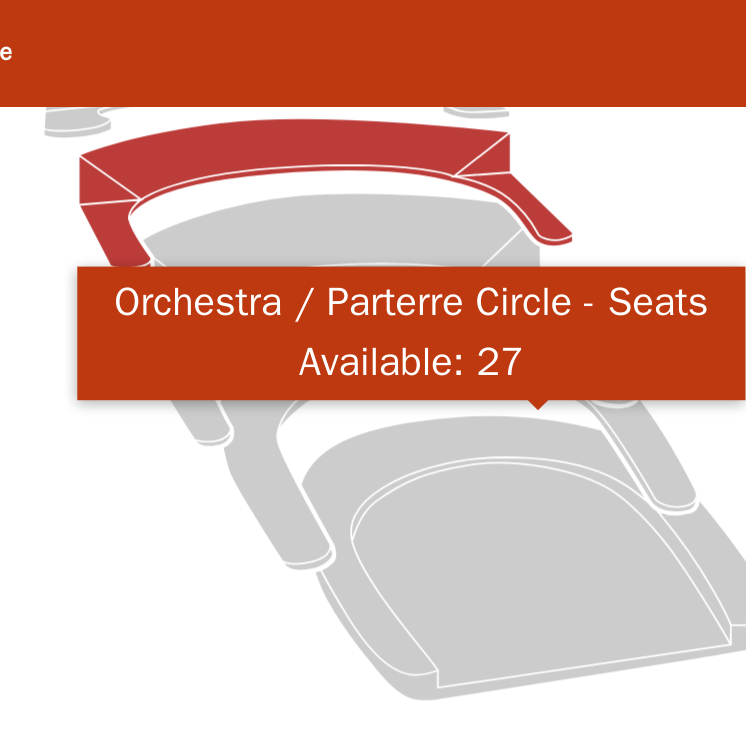 scroll, scrollTop: 229, scrollLeft: 0, axis: vertical 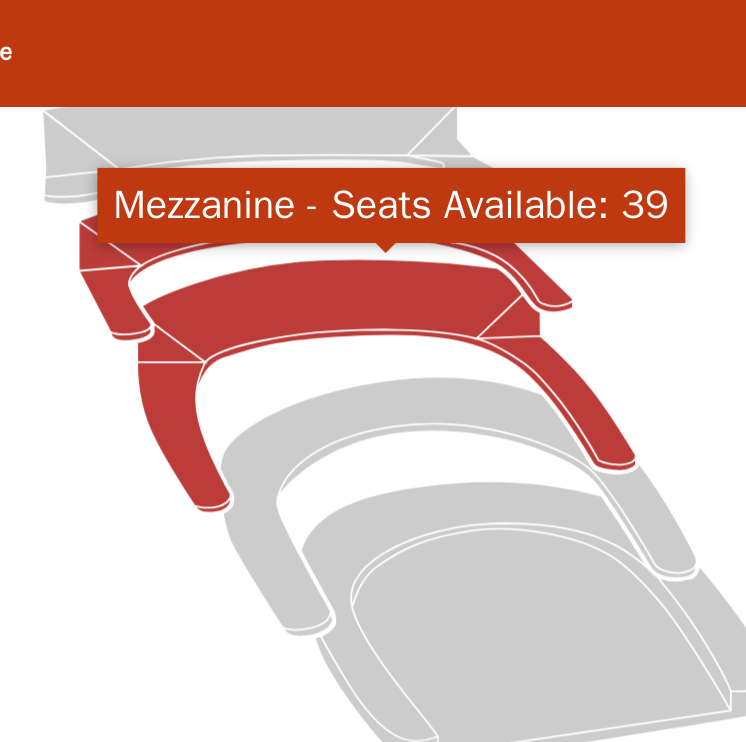 click 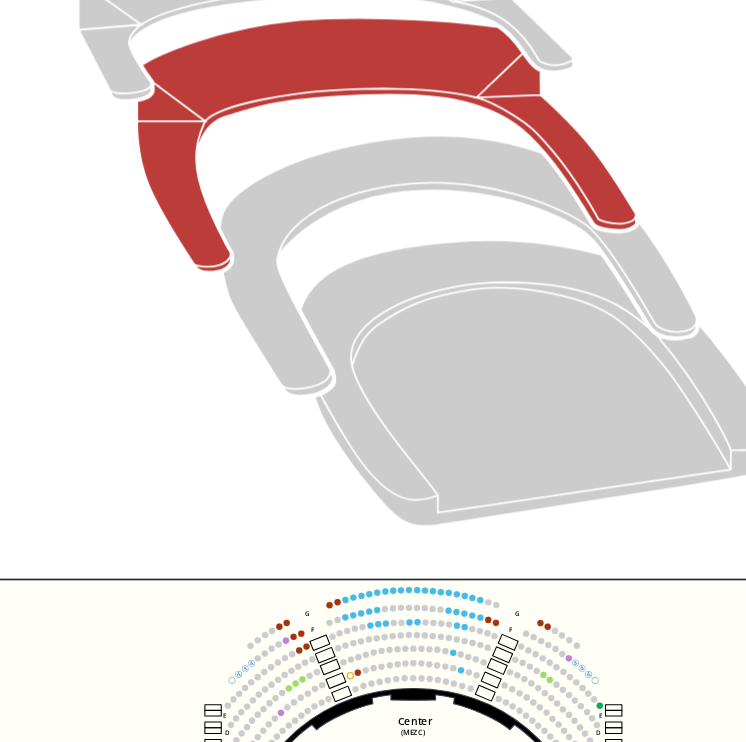 scroll, scrollTop: 215, scrollLeft: 0, axis: vertical 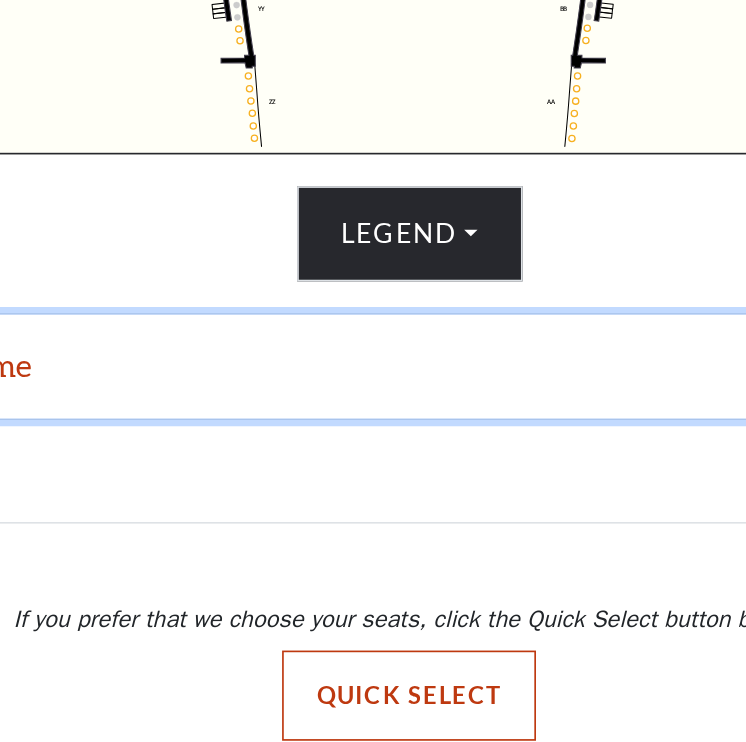 click on "Date and Time" at bounding box center [373, 517] 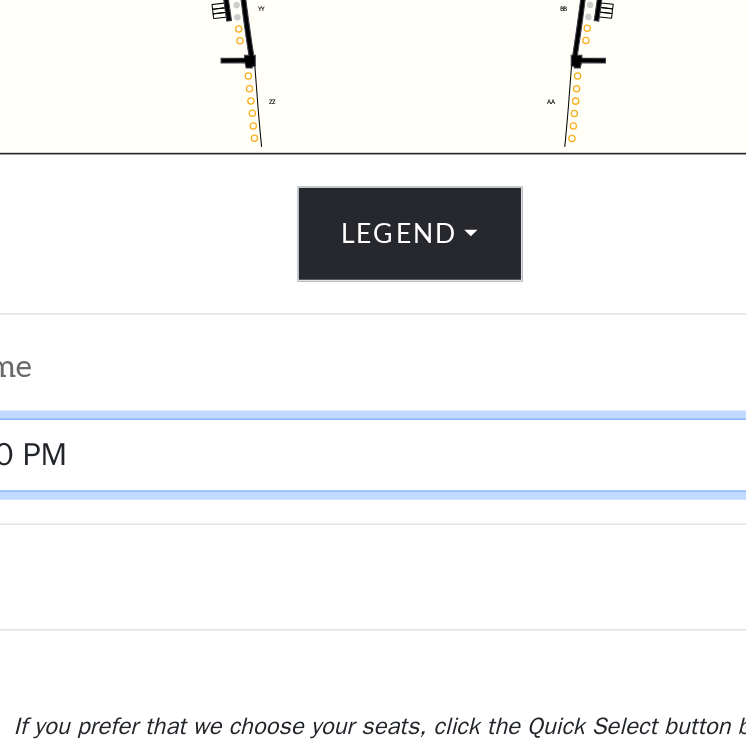 click on "Tuesday, October 28 at 7:30 PM Wednesday, October 29 at 7:30 PM Thursday, October 30 at 7:30 PM Friday, October 31 at 7:30 PM Saturday, November 1 at 1:30 PM Saturday, November 1 at 7:30 PM Sunday, November 2 at 1:30 PM Sunday, November 2 at 6:30 PM" at bounding box center (373, 570) 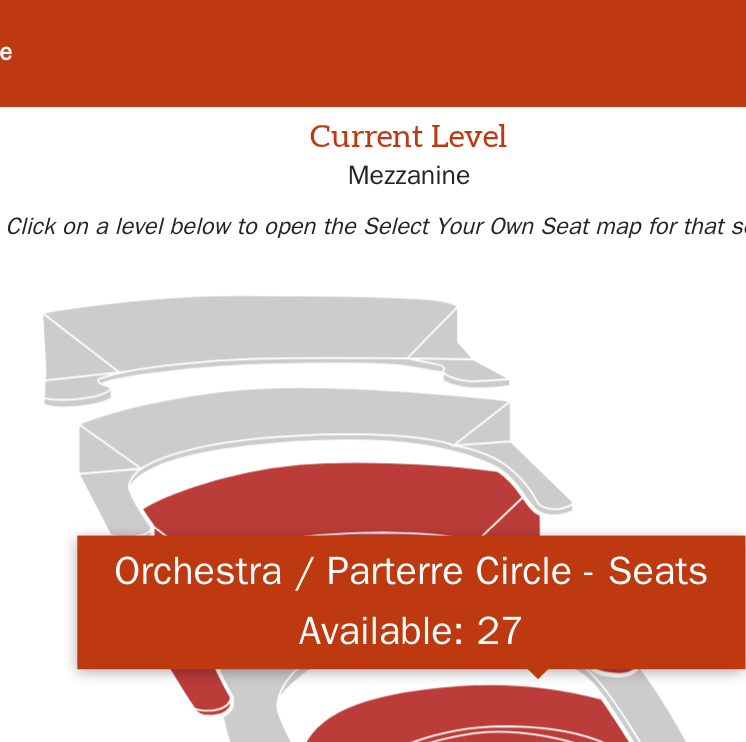 scroll, scrollTop: 76, scrollLeft: 0, axis: vertical 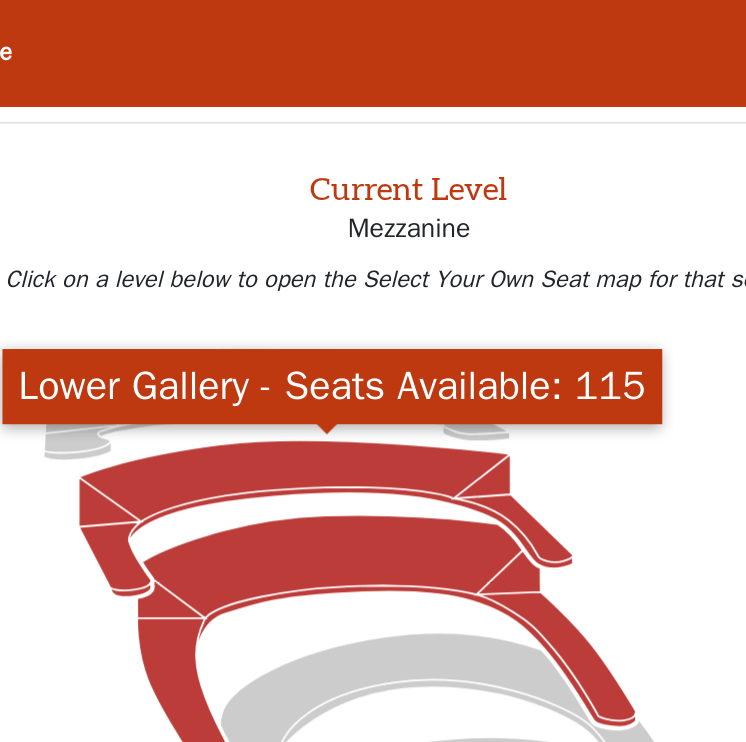 click 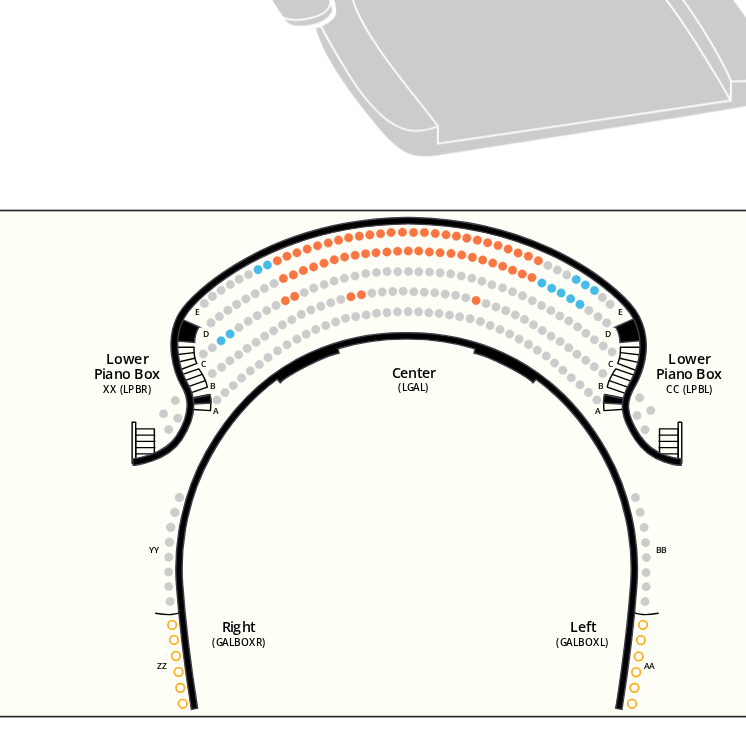 scroll, scrollTop: 336, scrollLeft: 0, axis: vertical 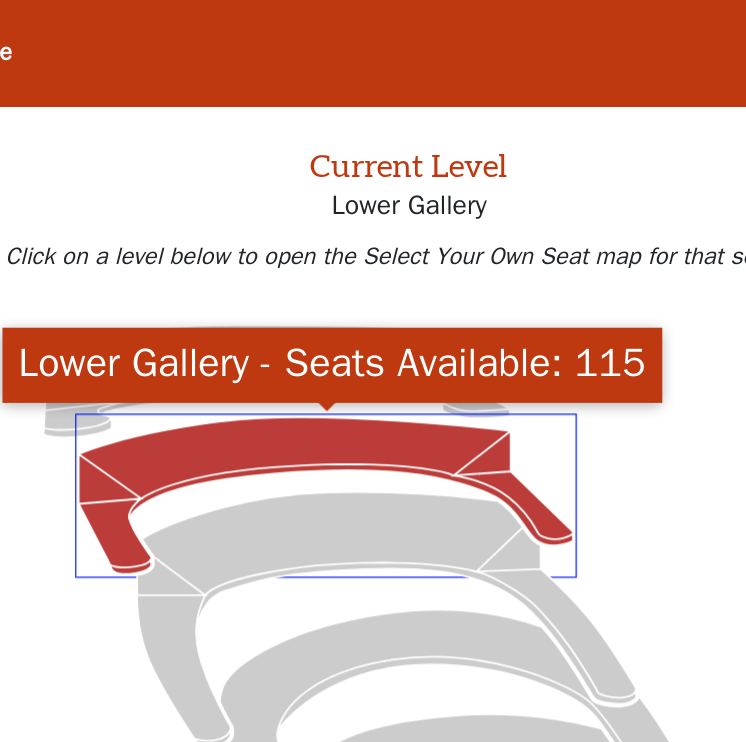 click on "Lower Gallery - Seats Available: 115" at bounding box center (327, 217) 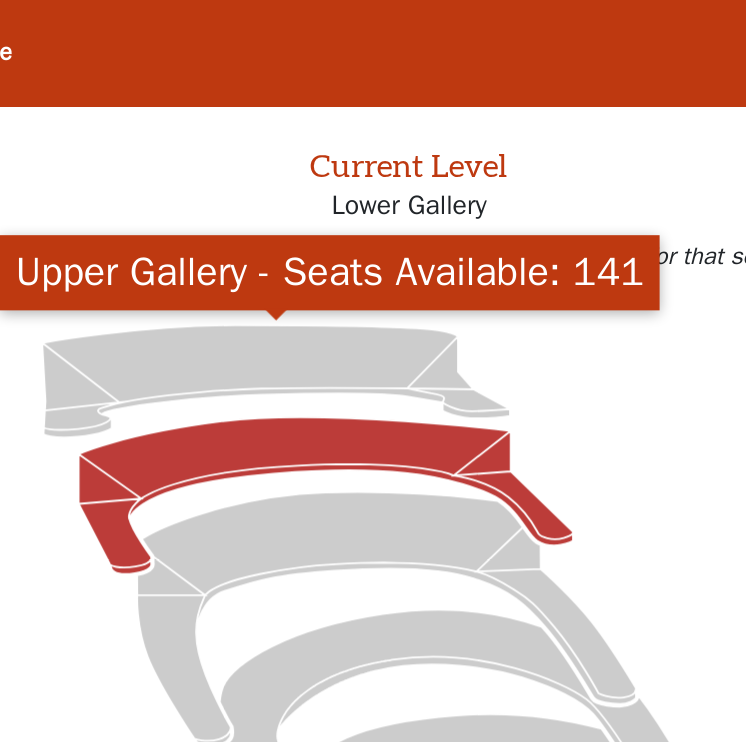 click 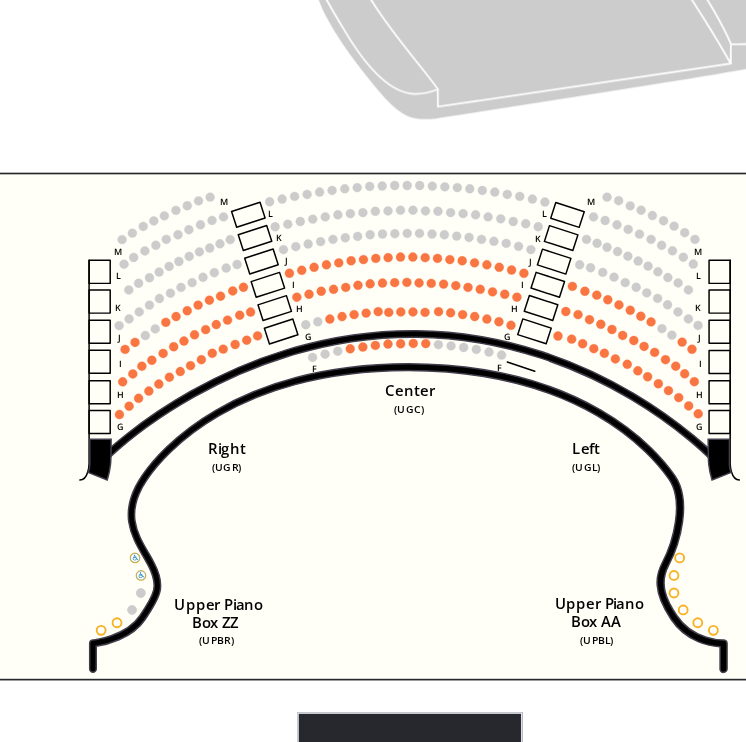 scroll, scrollTop: 355, scrollLeft: 0, axis: vertical 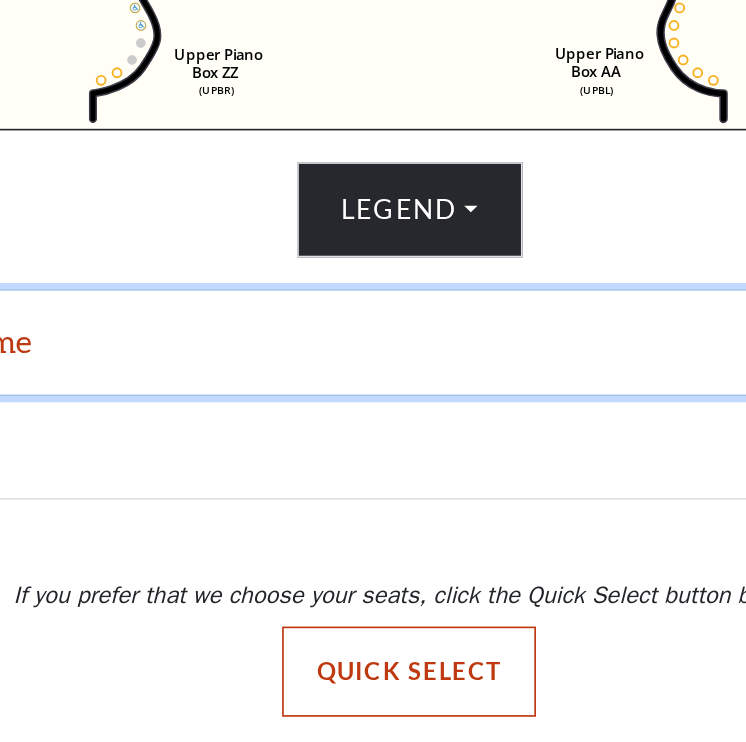 click on "Date and Time" at bounding box center [373, 503] 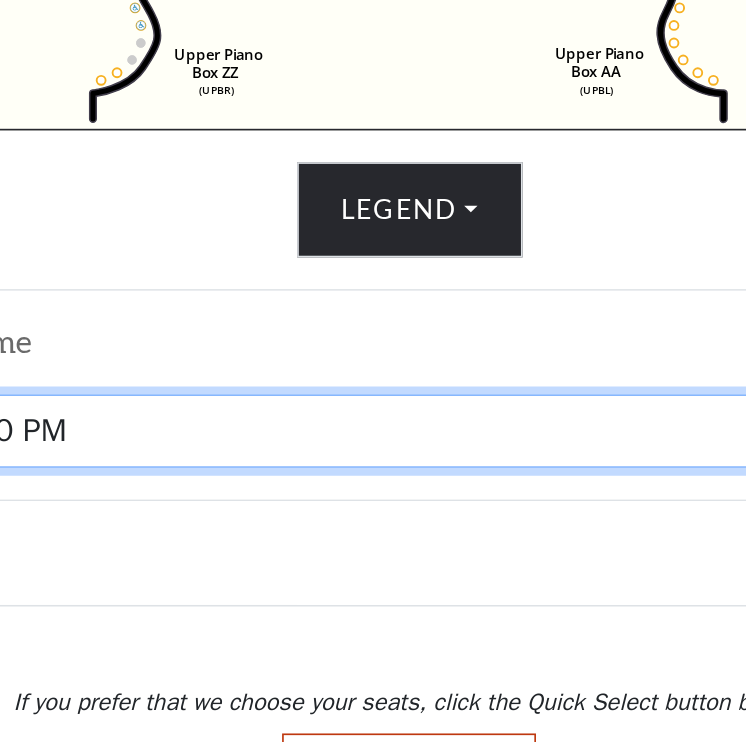 click on "Tuesday, October 28 at 7:30 PM Wednesday, October 29 at 7:30 PM Thursday, October 30 at 7:30 PM Friday, October 31 at 7:30 PM Saturday, November 1 at 1:30 PM Saturday, November 1 at 7:30 PM Sunday, November 2 at 1:30 PM Sunday, November 2 at 6:30 PM" at bounding box center (373, 556) 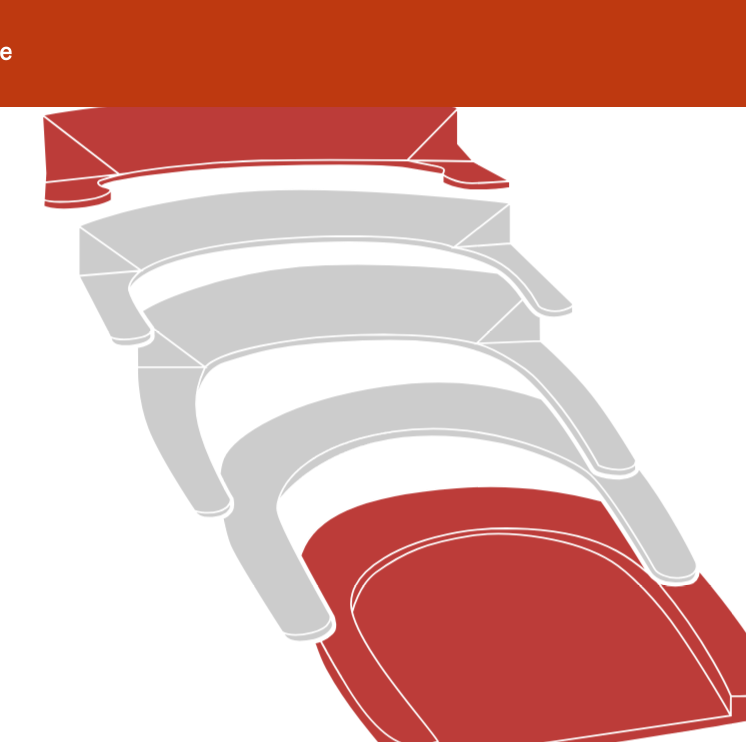 scroll, scrollTop: 76, scrollLeft: 0, axis: vertical 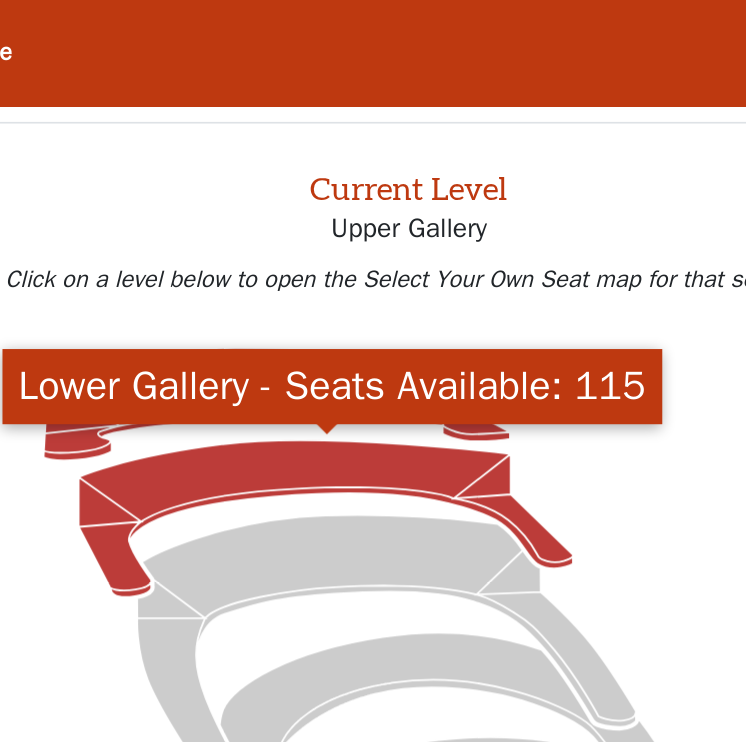 click 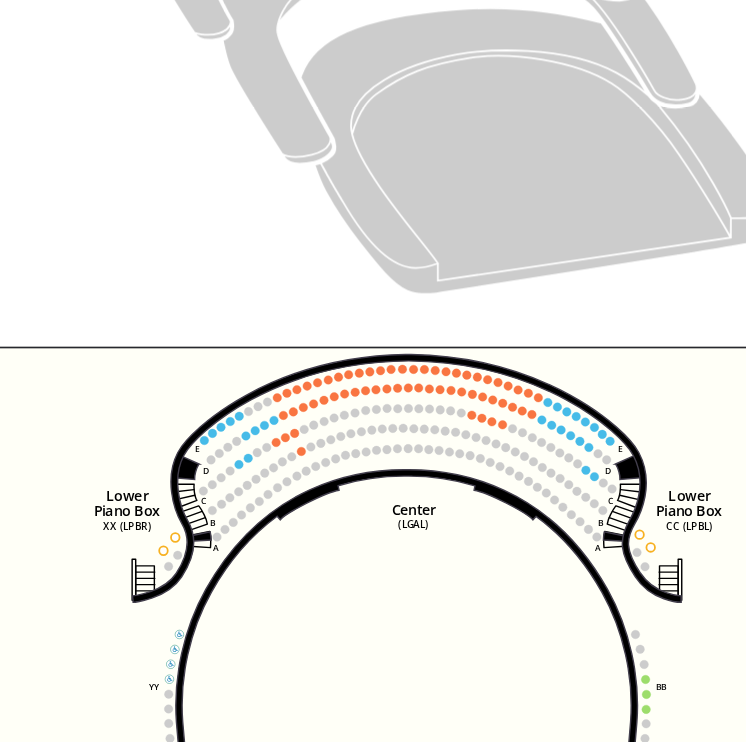 scroll, scrollTop: 355, scrollLeft: 0, axis: vertical 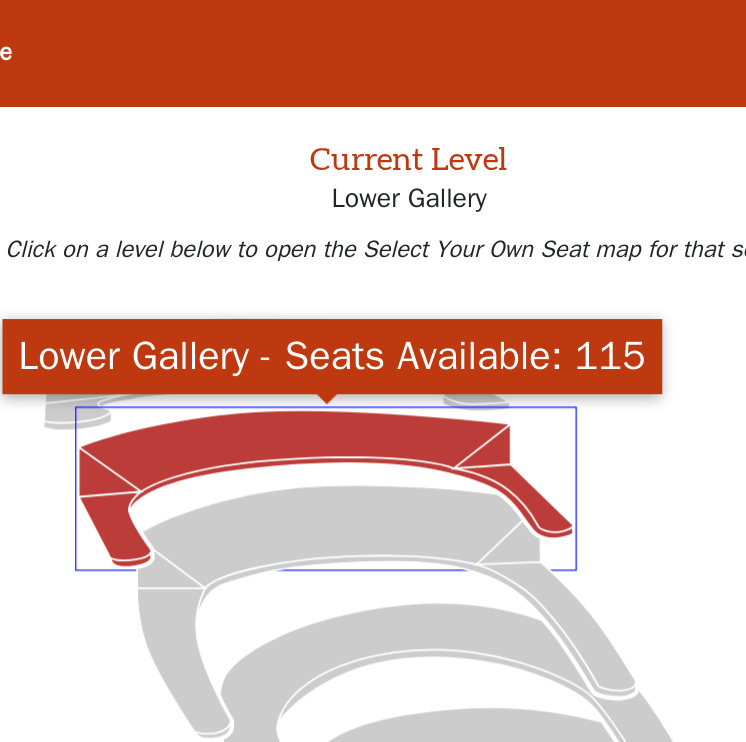 click at bounding box center (373, 392) 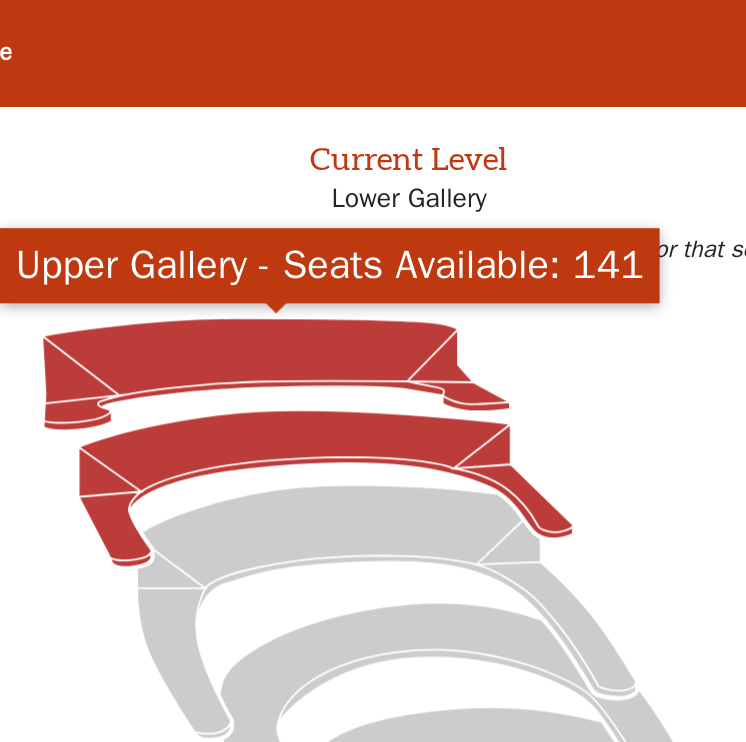 click 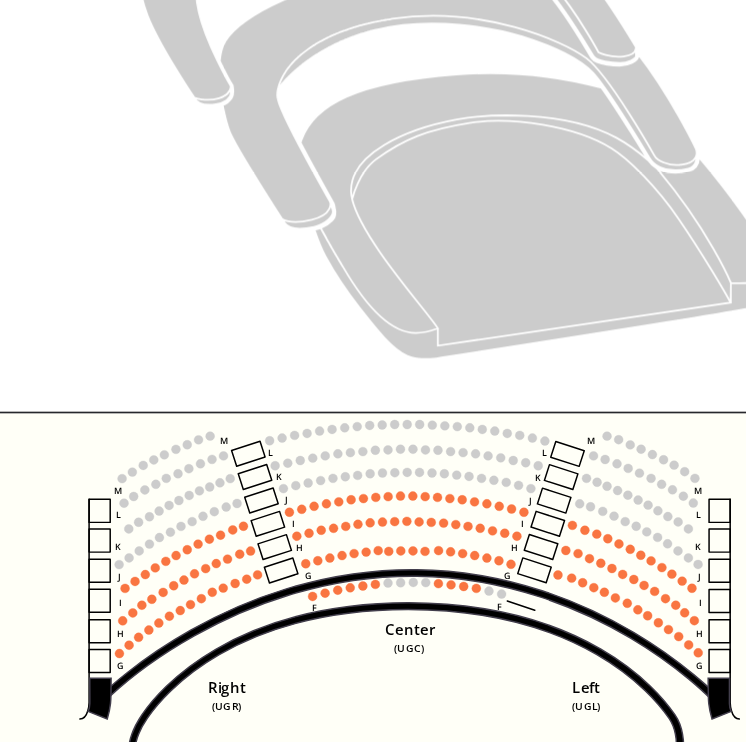 scroll, scrollTop: 355, scrollLeft: 0, axis: vertical 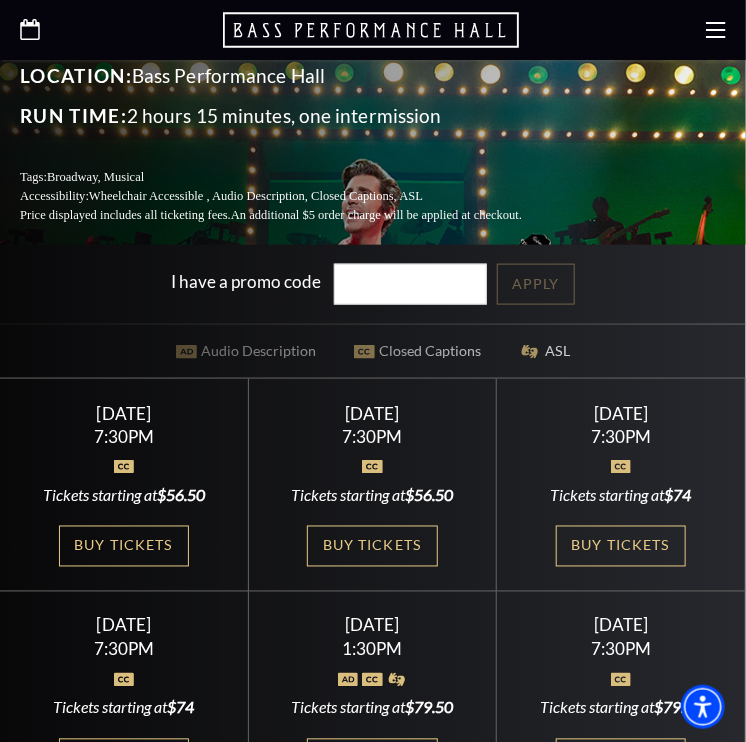 click 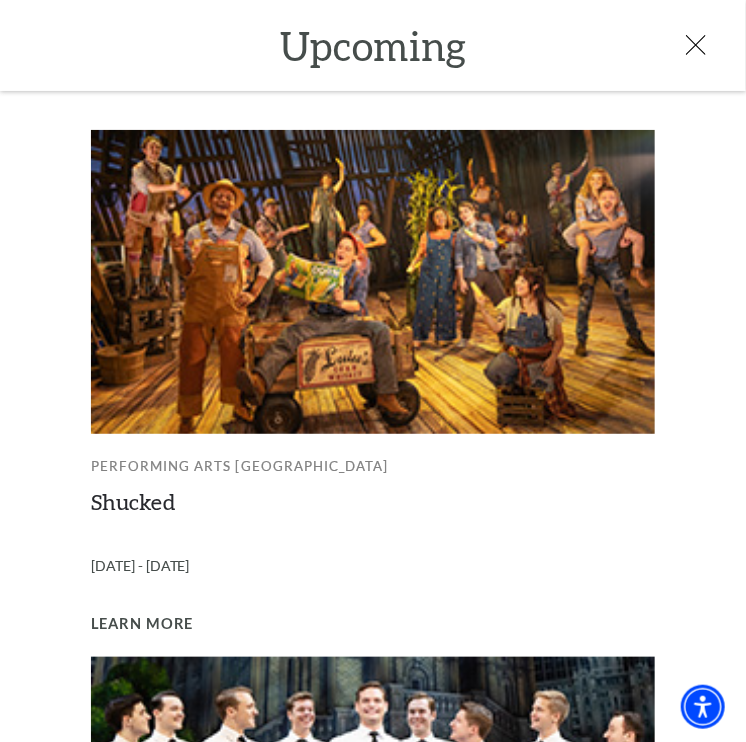 scroll, scrollTop: 466, scrollLeft: 0, axis: vertical 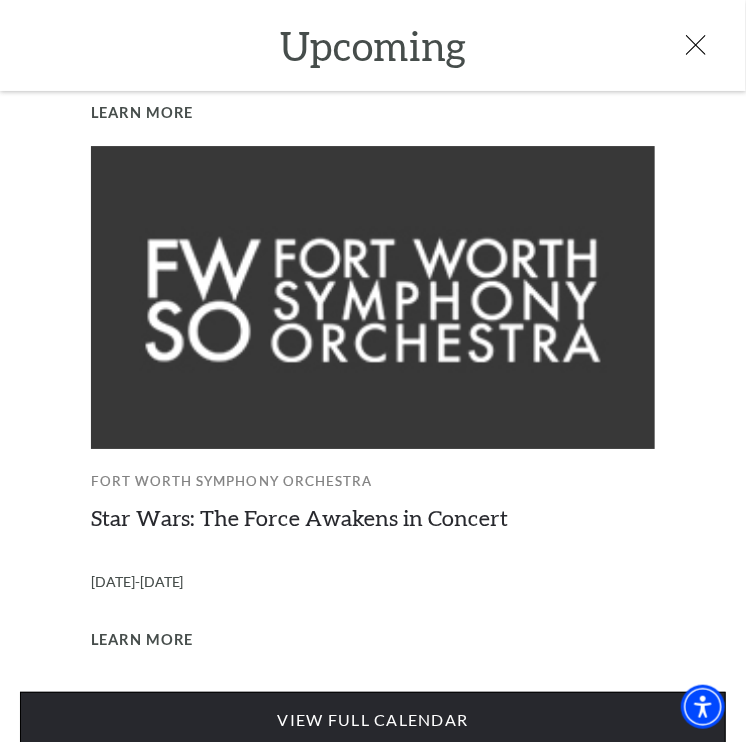 click on "View Full Calendar" at bounding box center (373, 720) 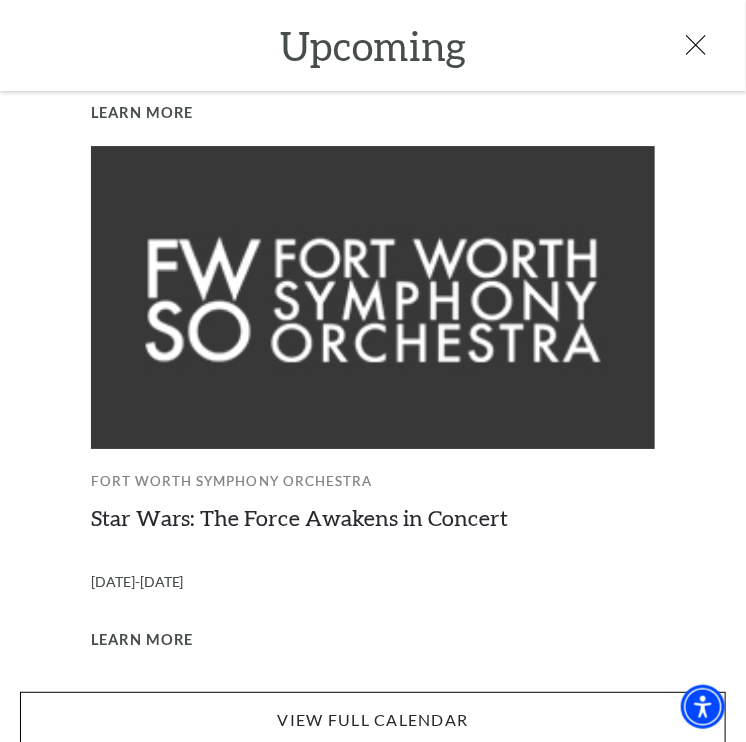 scroll, scrollTop: 700, scrollLeft: 0, axis: vertical 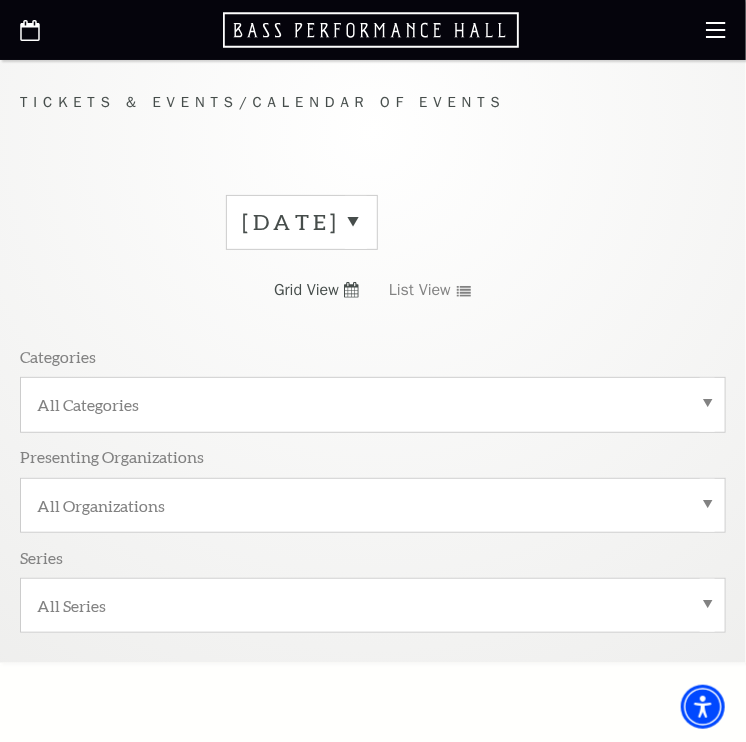 click on "[DATE]" at bounding box center (302, 222) 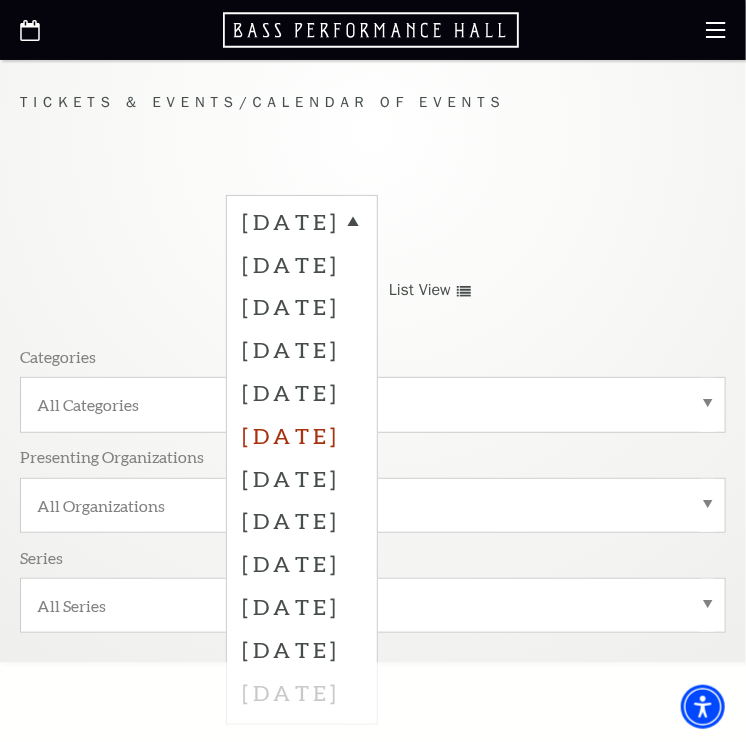 click on "[DATE]" at bounding box center (302, 435) 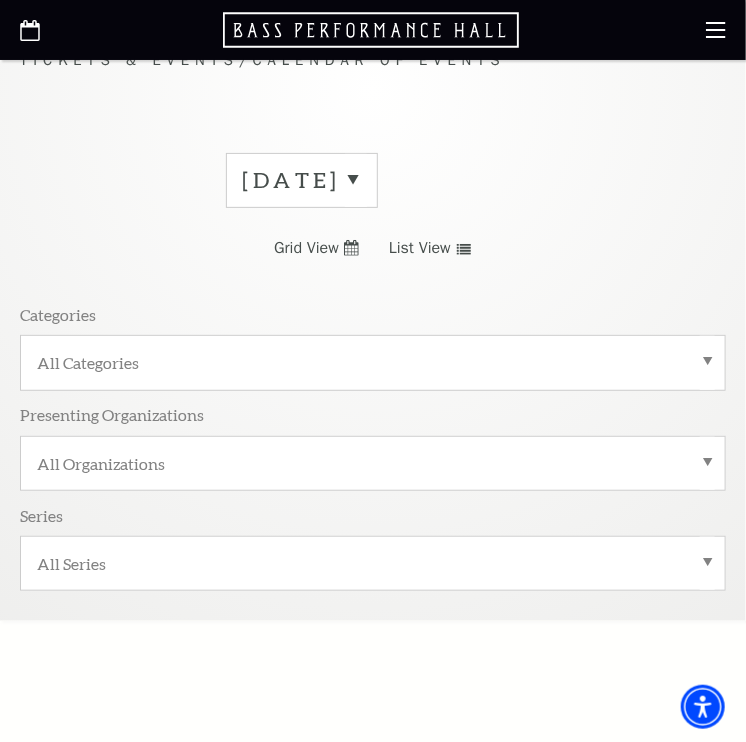 scroll, scrollTop: 0, scrollLeft: 0, axis: both 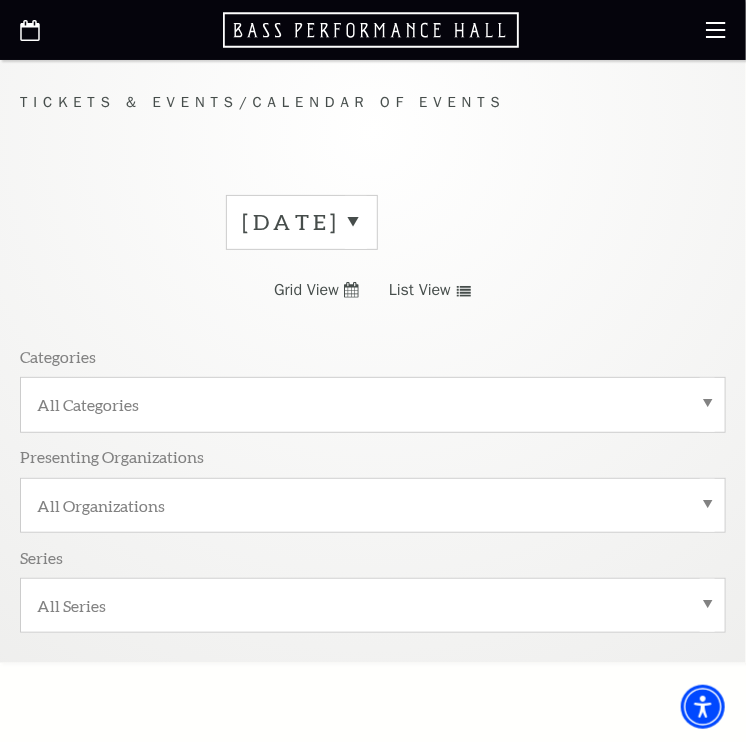 click on "[DATE]" at bounding box center [302, 222] 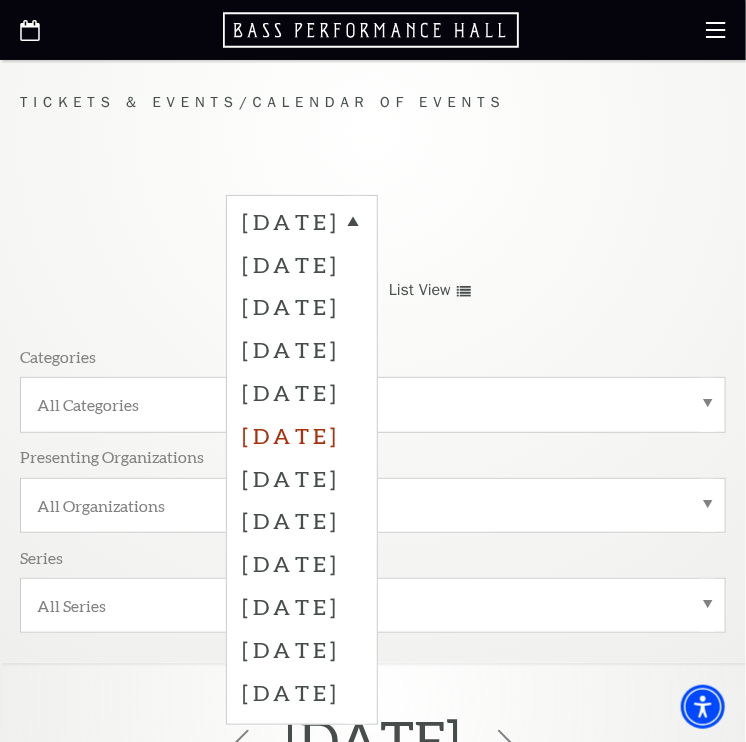 click on "[DATE]" at bounding box center (302, 435) 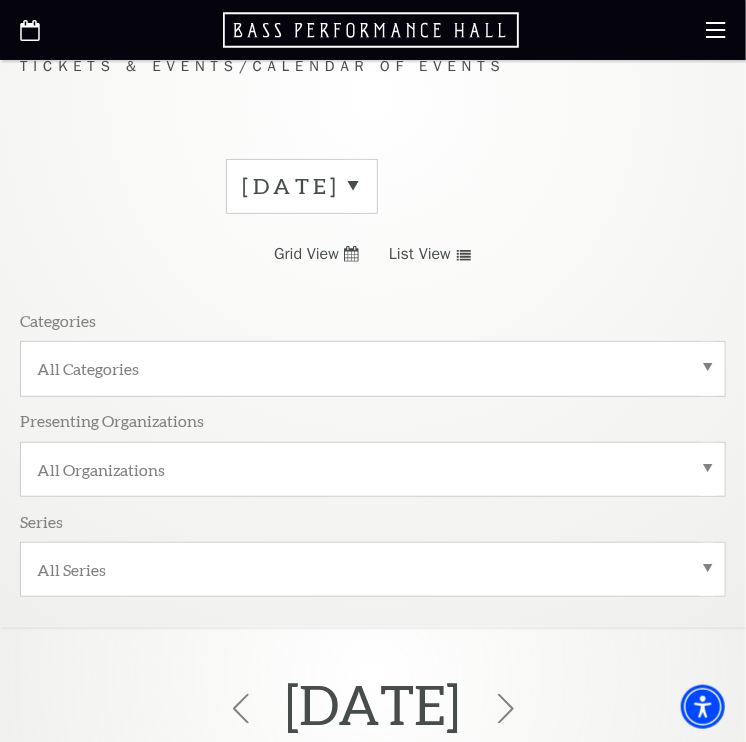 scroll, scrollTop: 0, scrollLeft: 0, axis: both 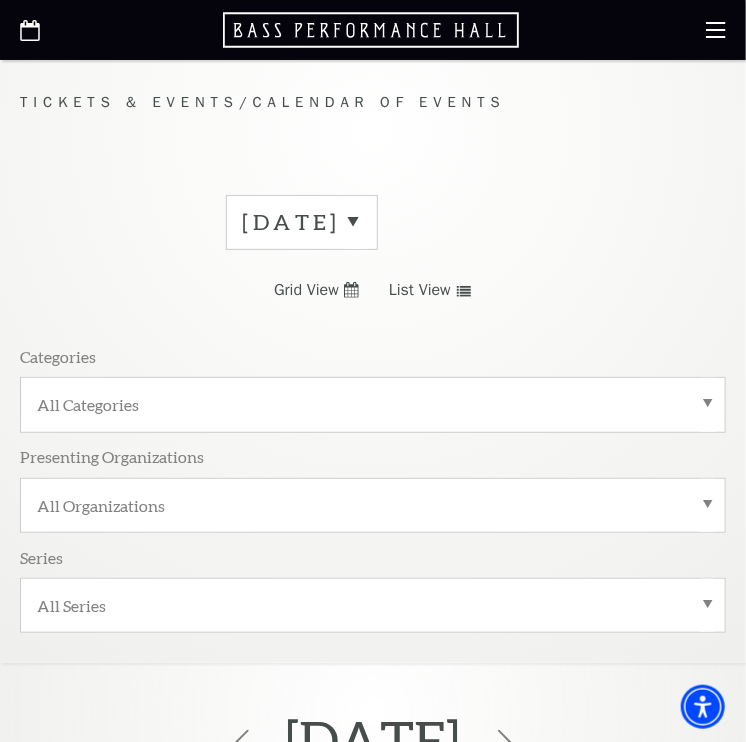 click 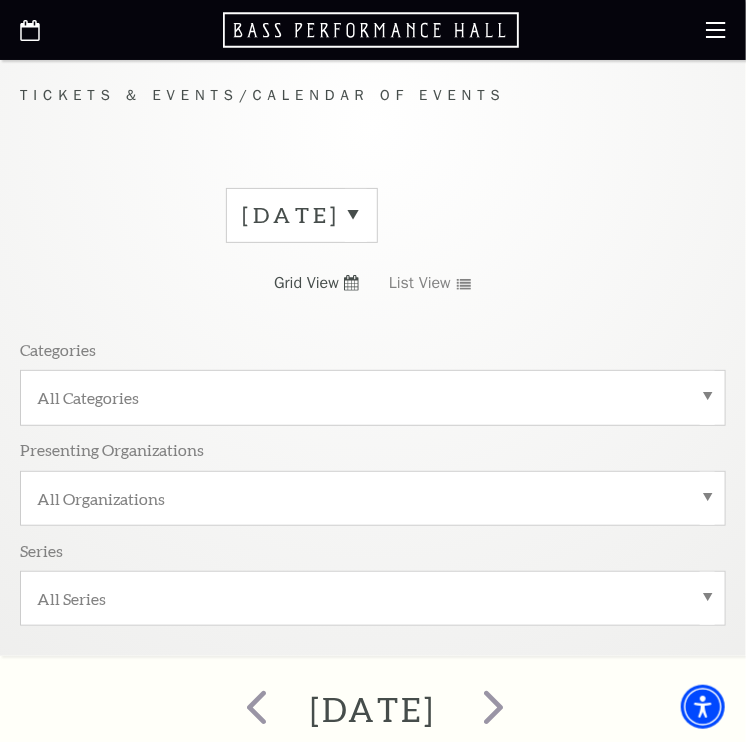 scroll, scrollTop: 0, scrollLeft: 0, axis: both 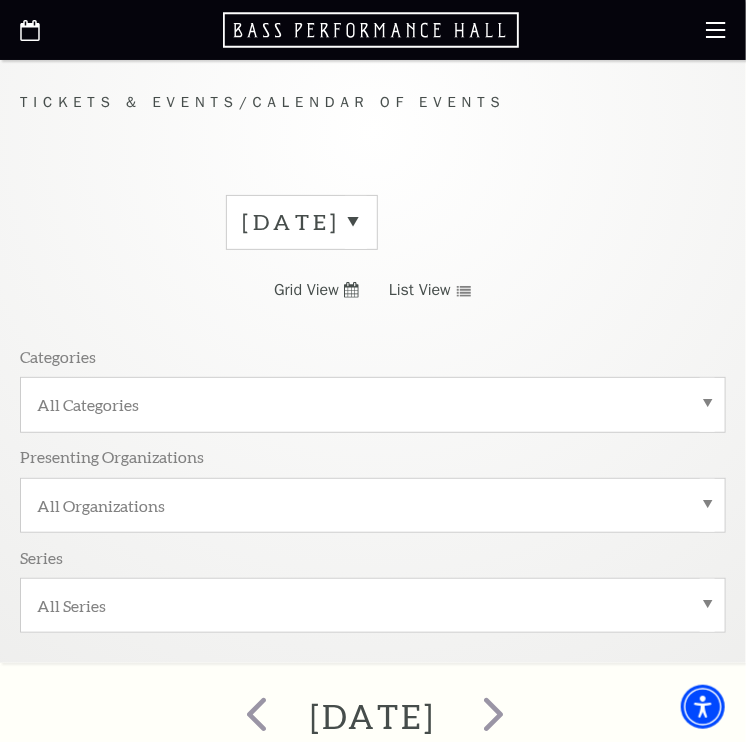 click 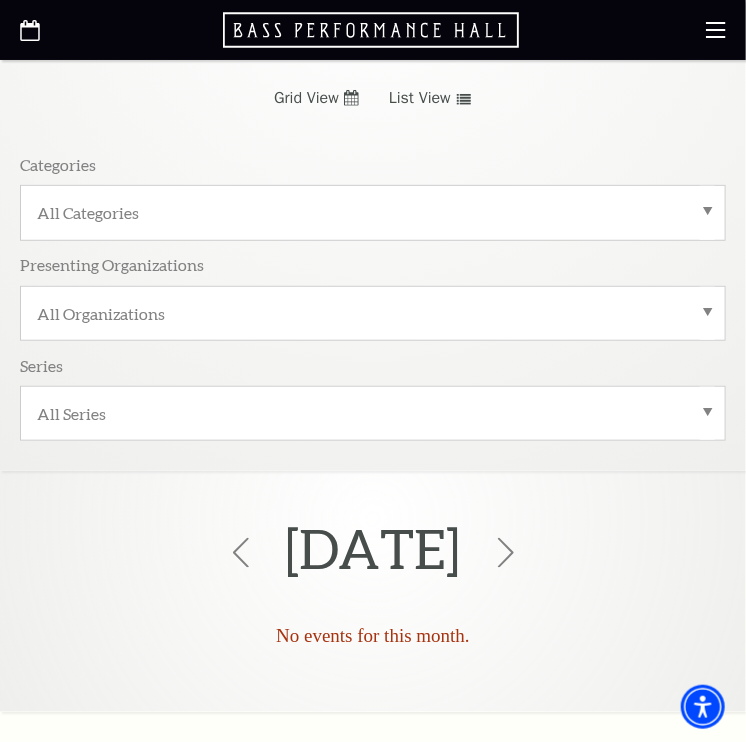 scroll, scrollTop: 0, scrollLeft: 0, axis: both 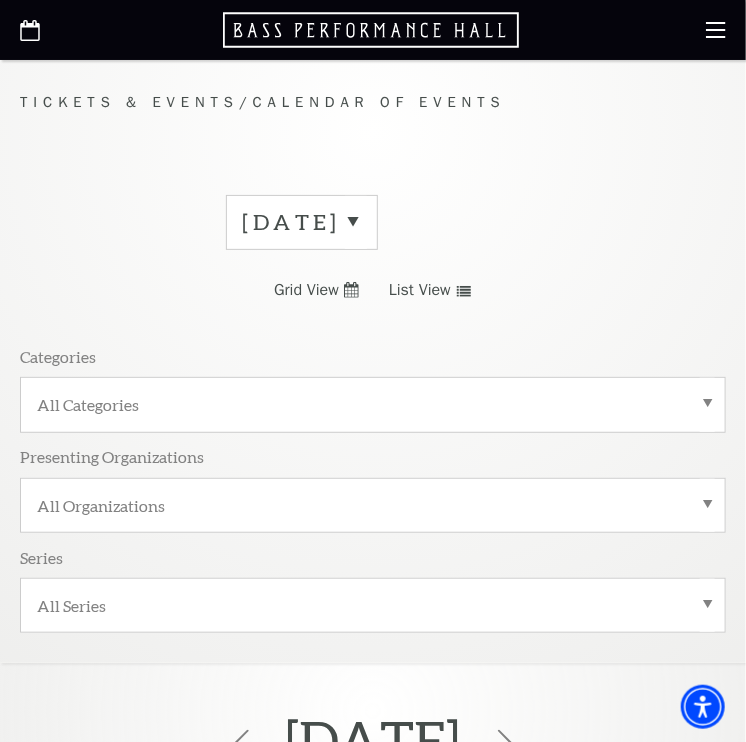 click on "December 2025   Grid View     List View
Categories
All Categories
Presenting Organizations
All Organizations
Series
All Series" at bounding box center (373, 421) 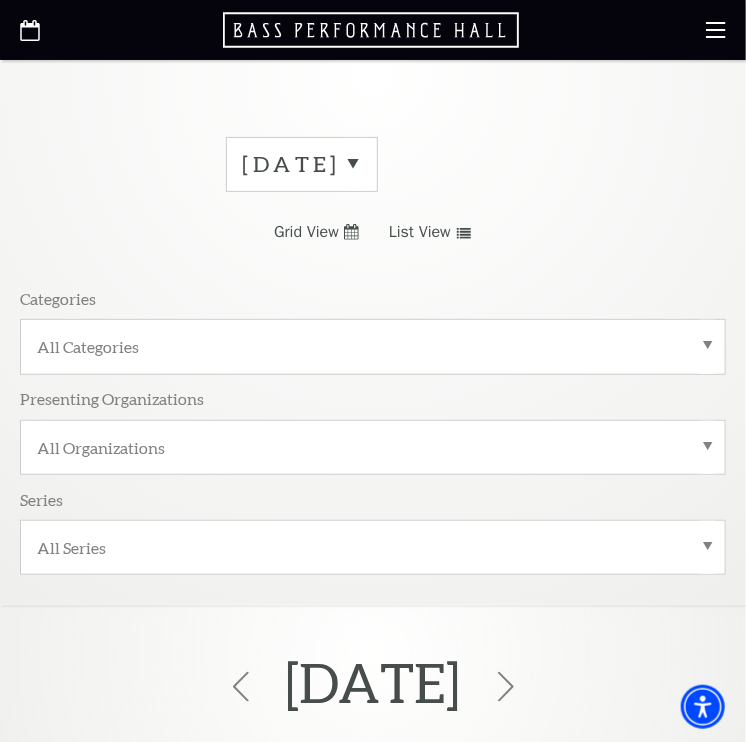 scroll, scrollTop: 0, scrollLeft: 0, axis: both 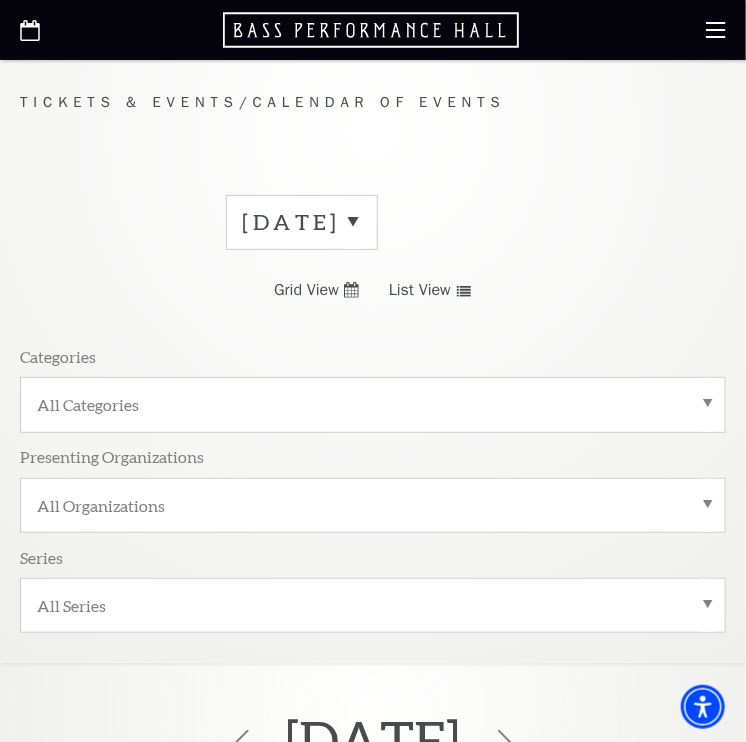 click 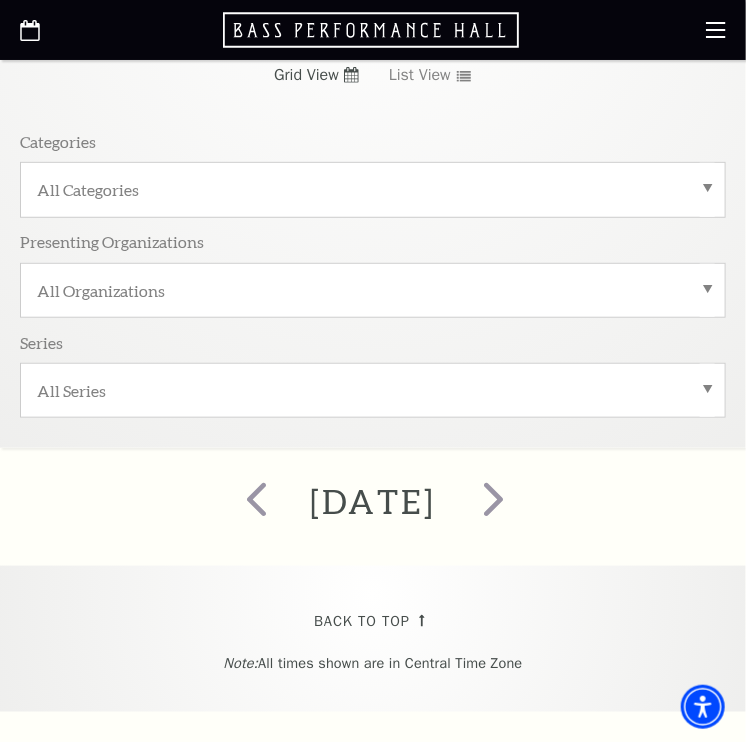 scroll, scrollTop: 233, scrollLeft: 0, axis: vertical 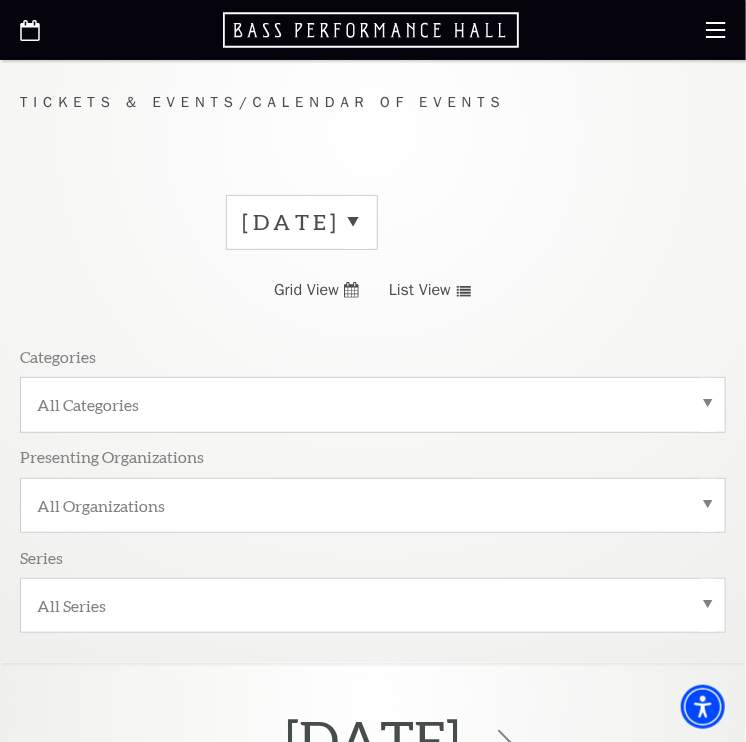 click on "July 2025" at bounding box center [302, 222] 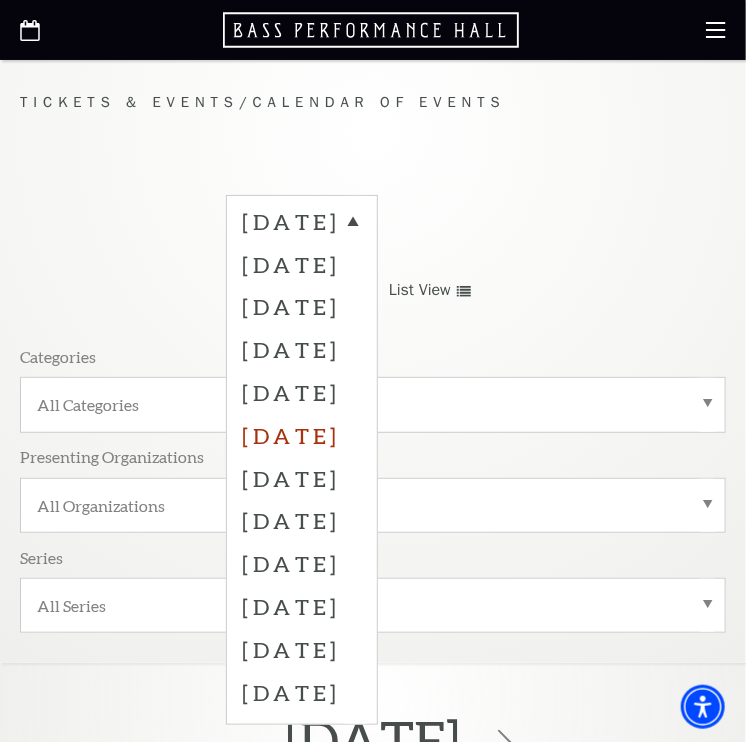 click on "December 2025" at bounding box center (302, 435) 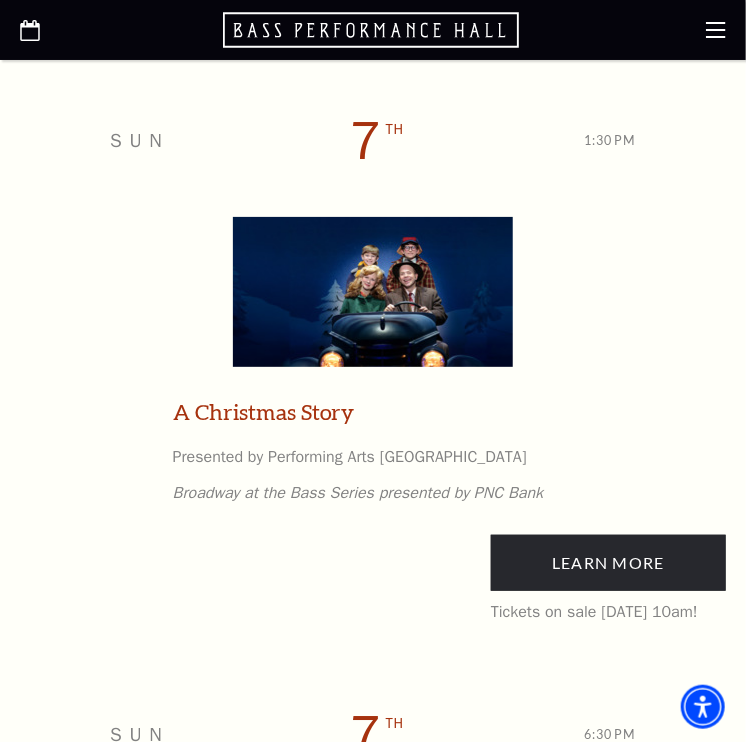 scroll, scrollTop: 3733, scrollLeft: 0, axis: vertical 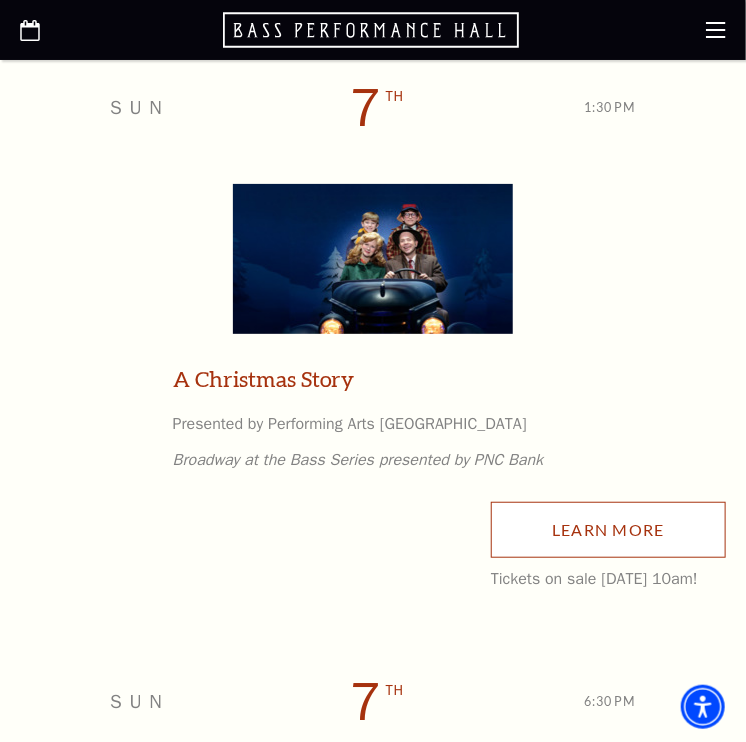 click on "Learn More" at bounding box center (608, 530) 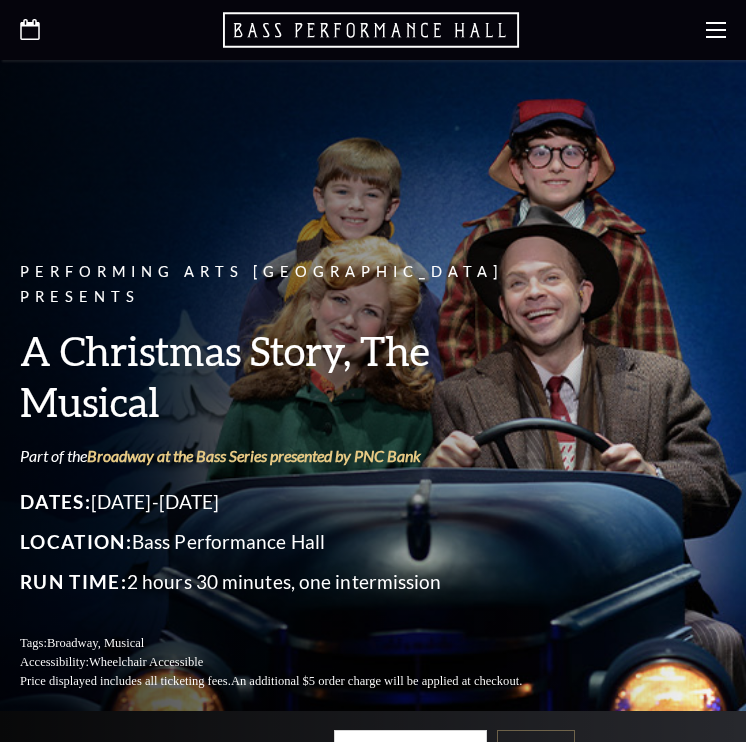 scroll, scrollTop: 0, scrollLeft: 0, axis: both 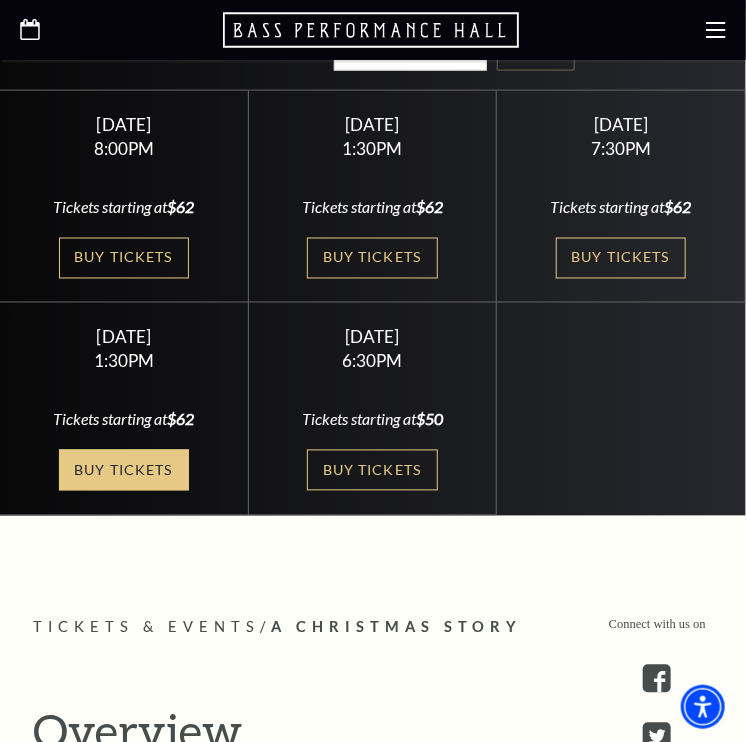 click on "Buy Tickets" at bounding box center (124, 470) 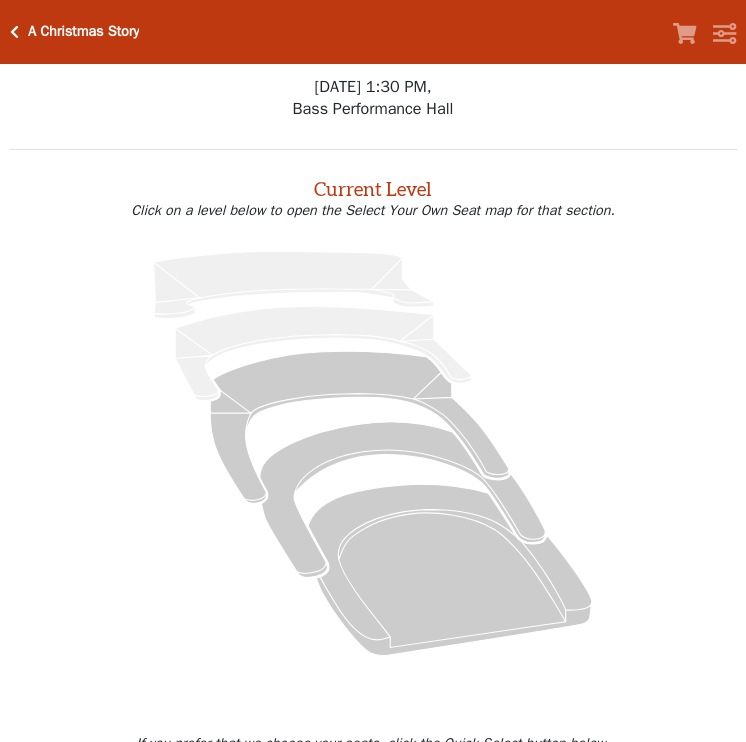 scroll, scrollTop: 0, scrollLeft: 0, axis: both 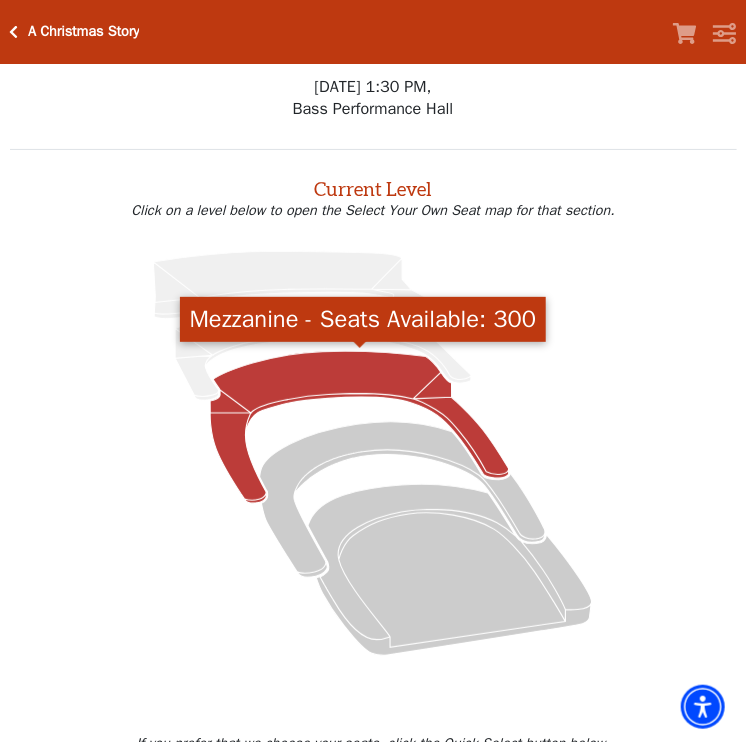 click 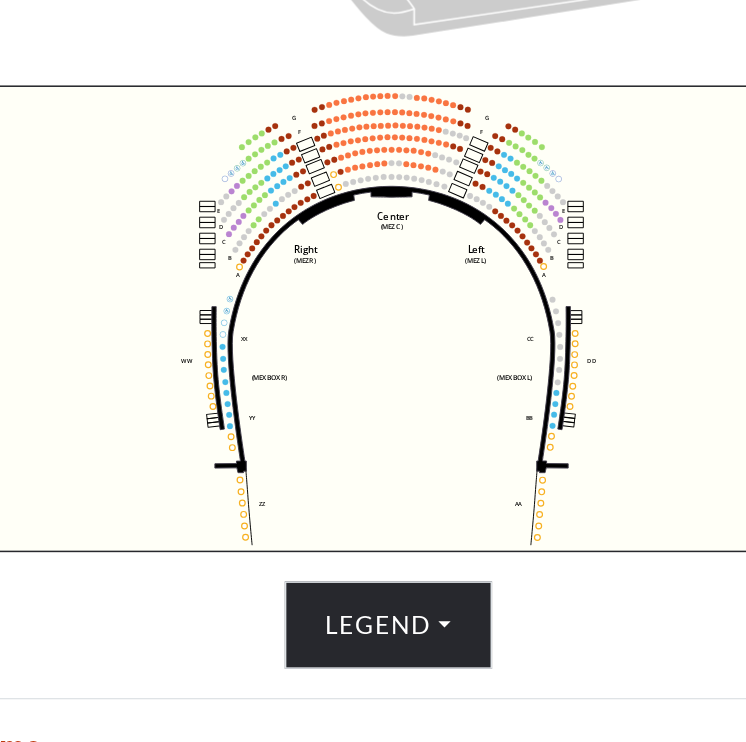 scroll, scrollTop: 538, scrollLeft: 0, axis: vertical 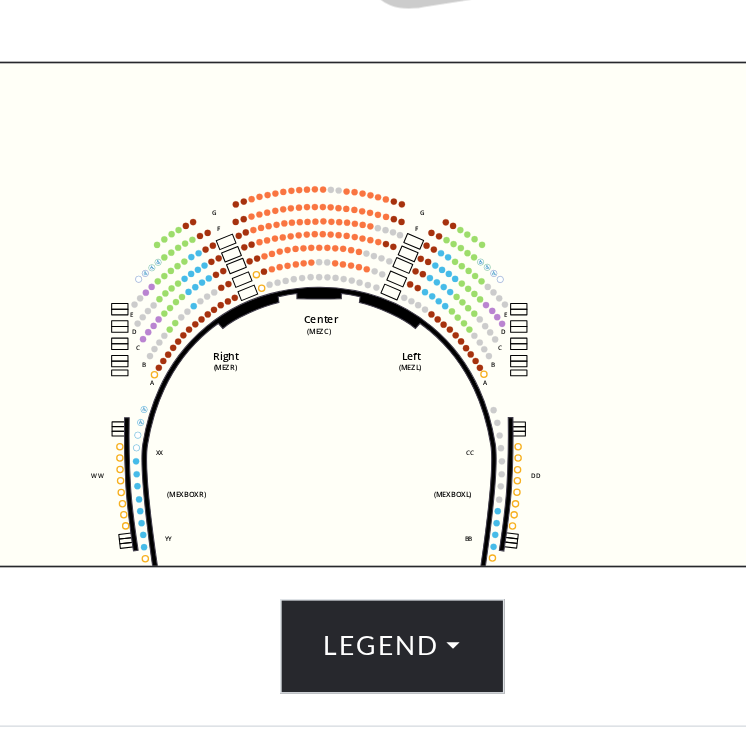drag, startPoint x: 402, startPoint y: 319, endPoint x: 356, endPoint y: 389, distance: 83.761566 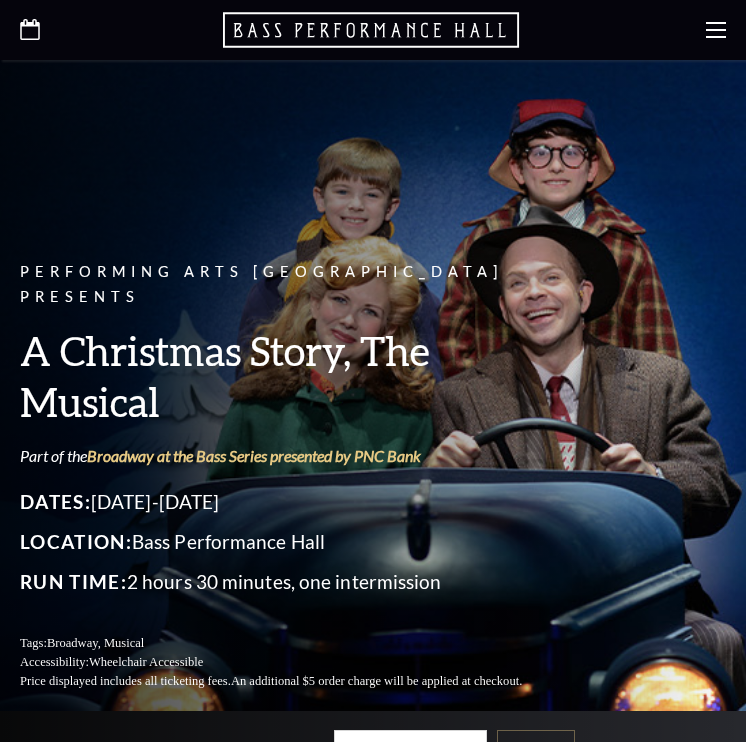 scroll, scrollTop: 700, scrollLeft: 0, axis: vertical 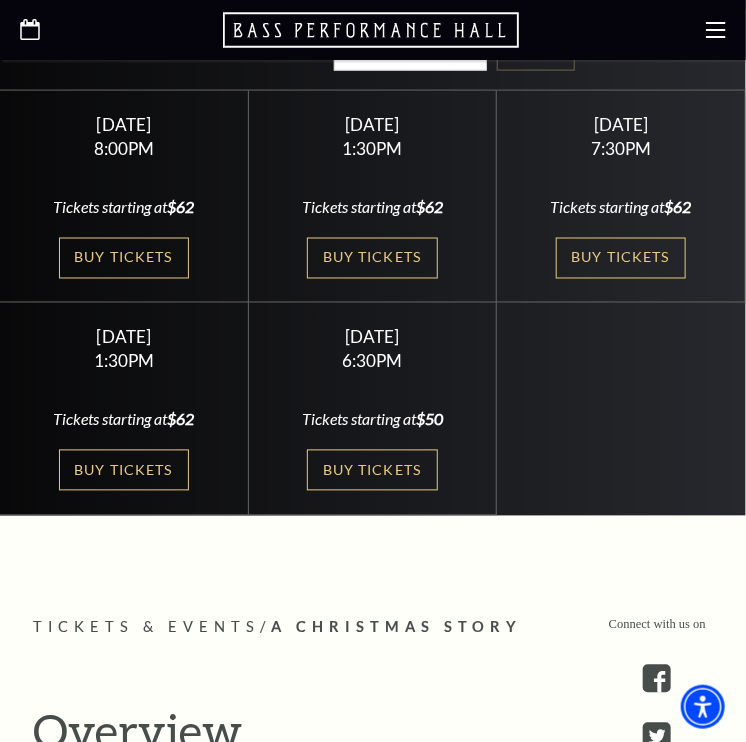 click 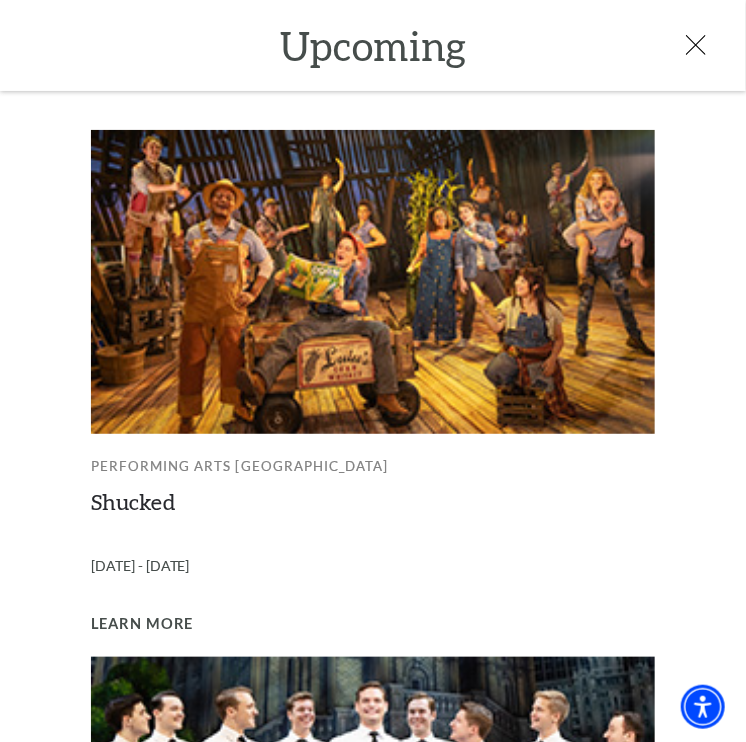 scroll, scrollTop: 0, scrollLeft: 0, axis: both 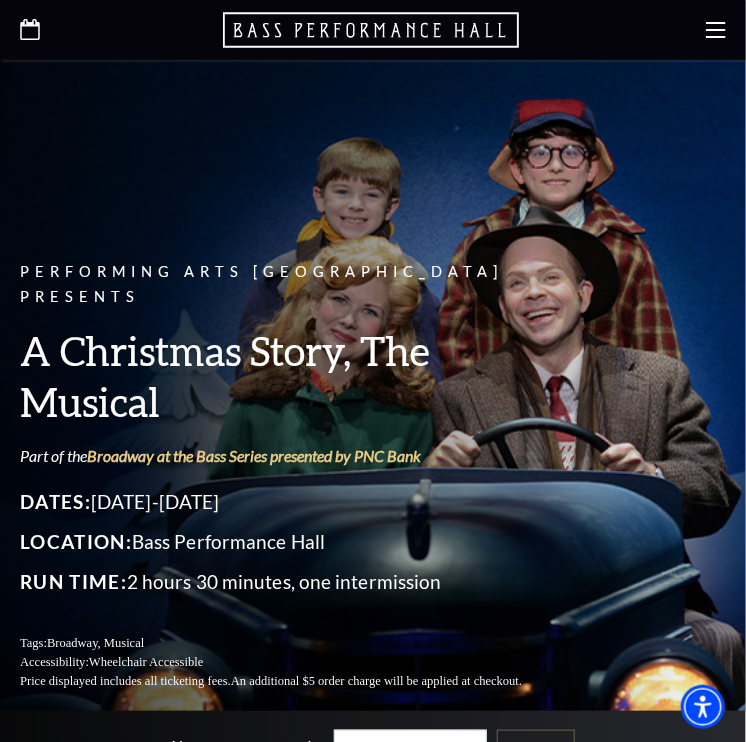 click 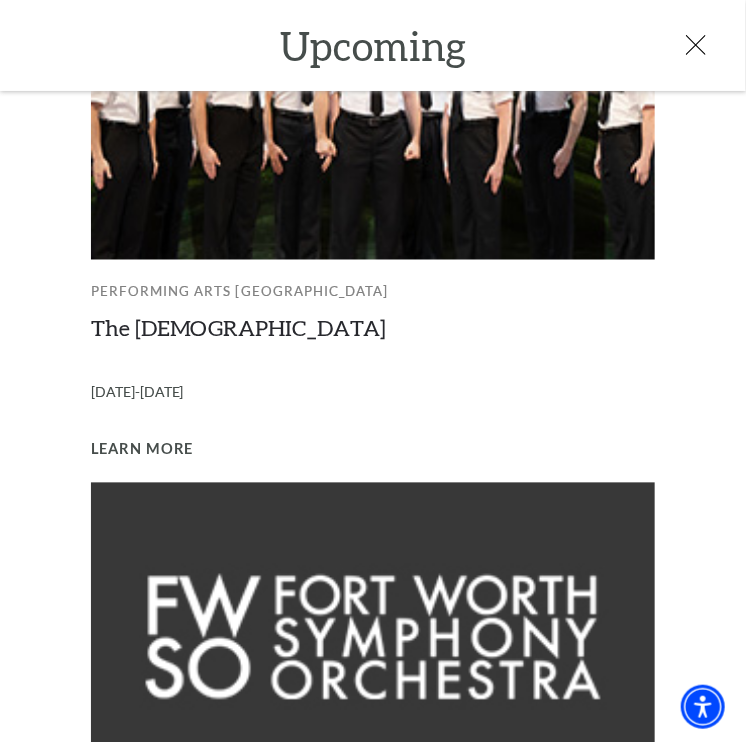 scroll, scrollTop: 1564, scrollLeft: 0, axis: vertical 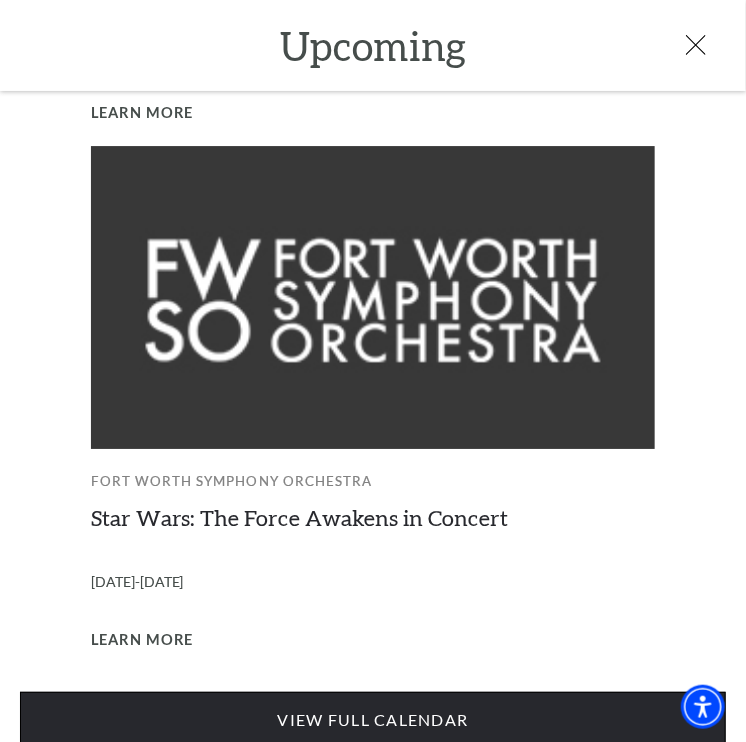 click on "View Full Calendar" at bounding box center [373, 720] 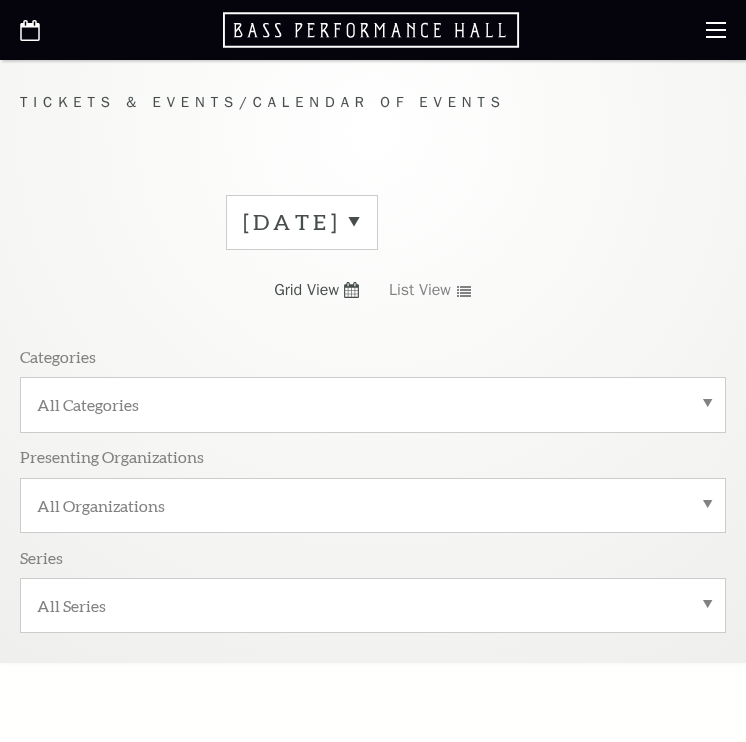 scroll, scrollTop: 0, scrollLeft: 0, axis: both 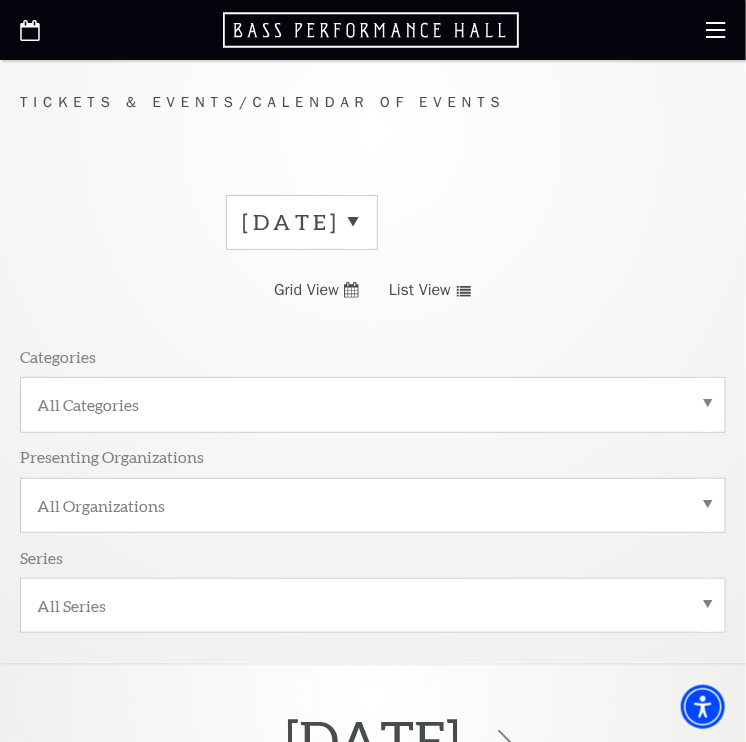 click on "[DATE]" at bounding box center (302, 222) 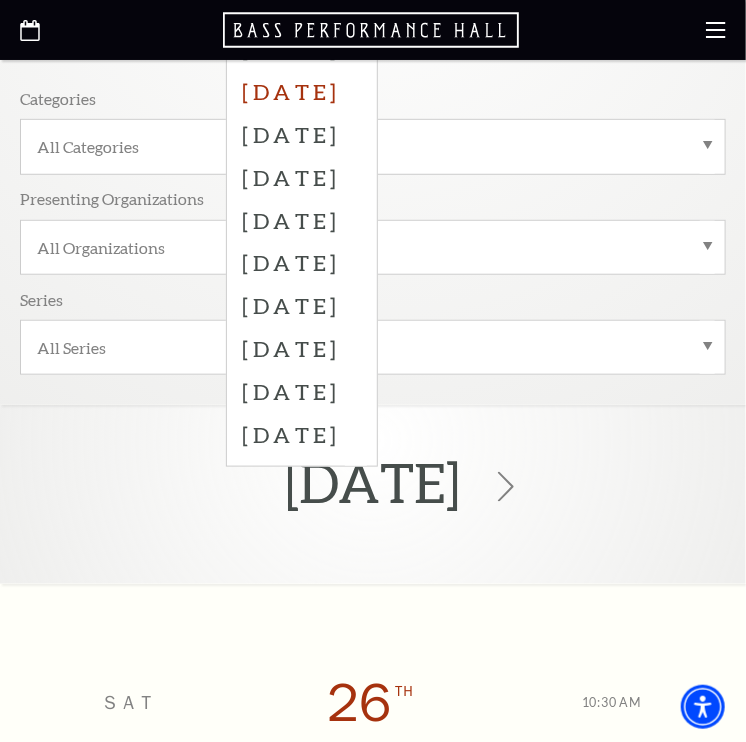 scroll, scrollTop: 233, scrollLeft: 0, axis: vertical 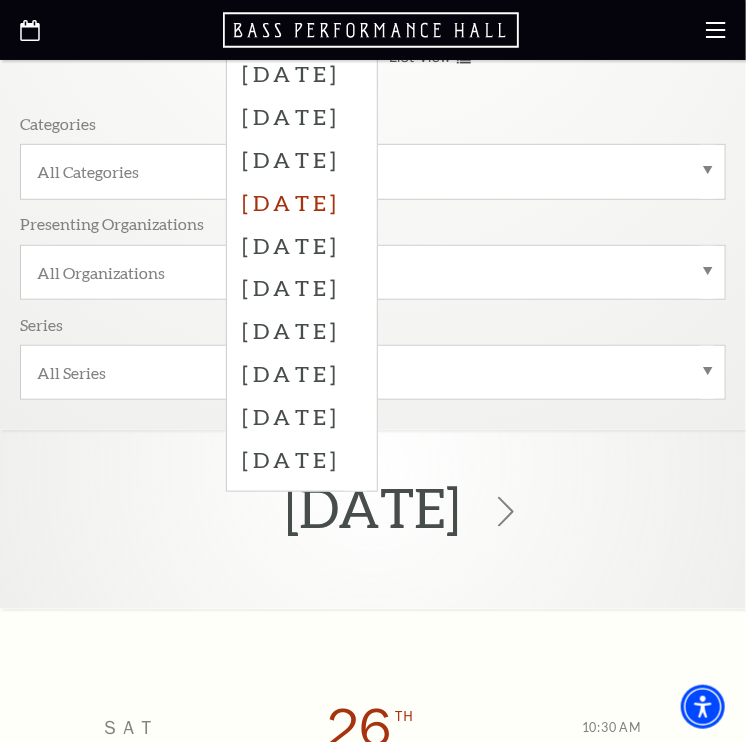 click on "[DATE]" at bounding box center (302, 202) 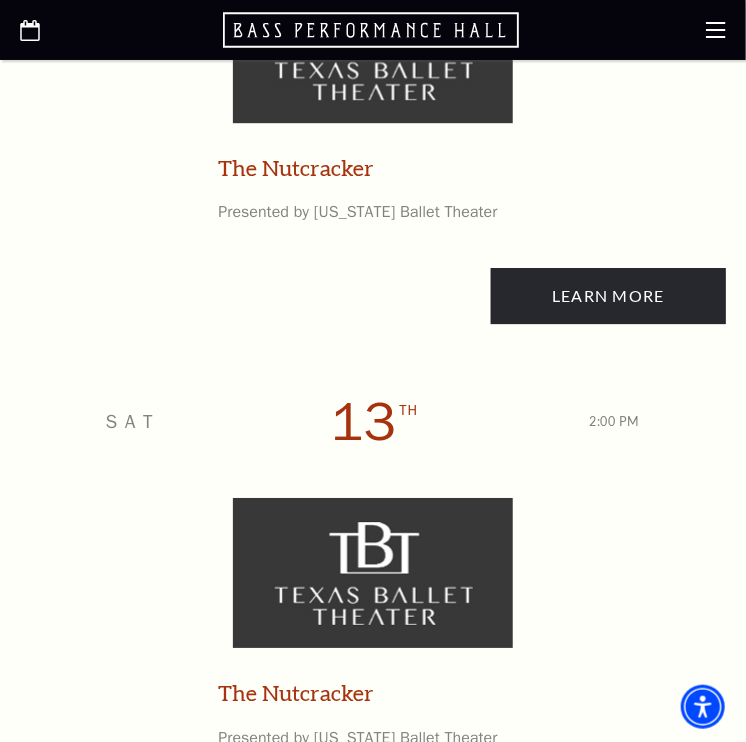 scroll, scrollTop: 5366, scrollLeft: 0, axis: vertical 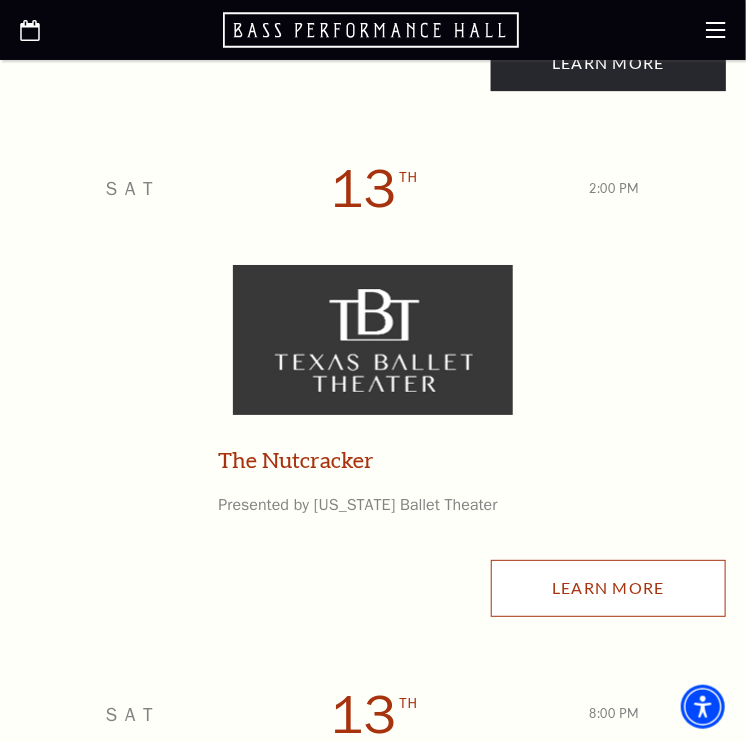 click on "Learn More" at bounding box center [608, 588] 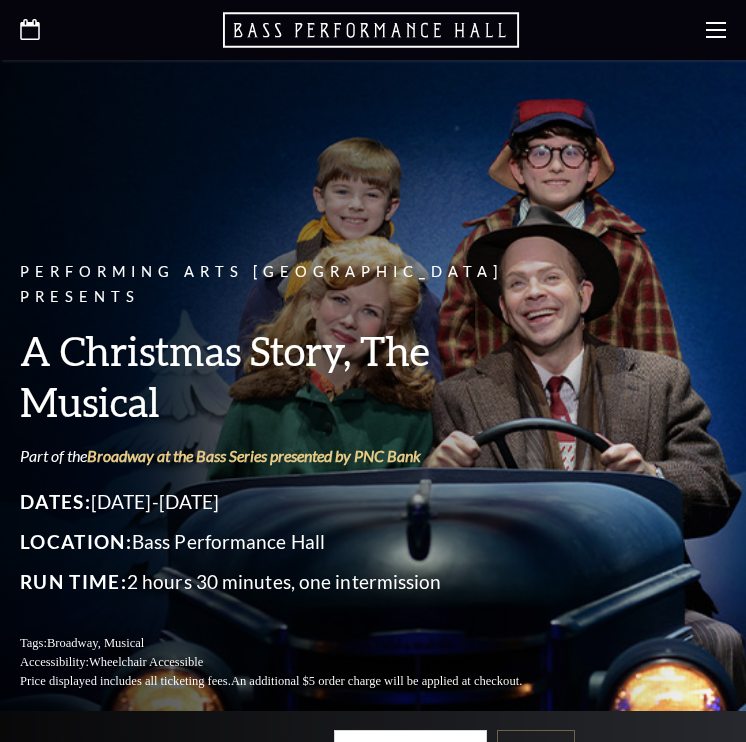scroll, scrollTop: 0, scrollLeft: 0, axis: both 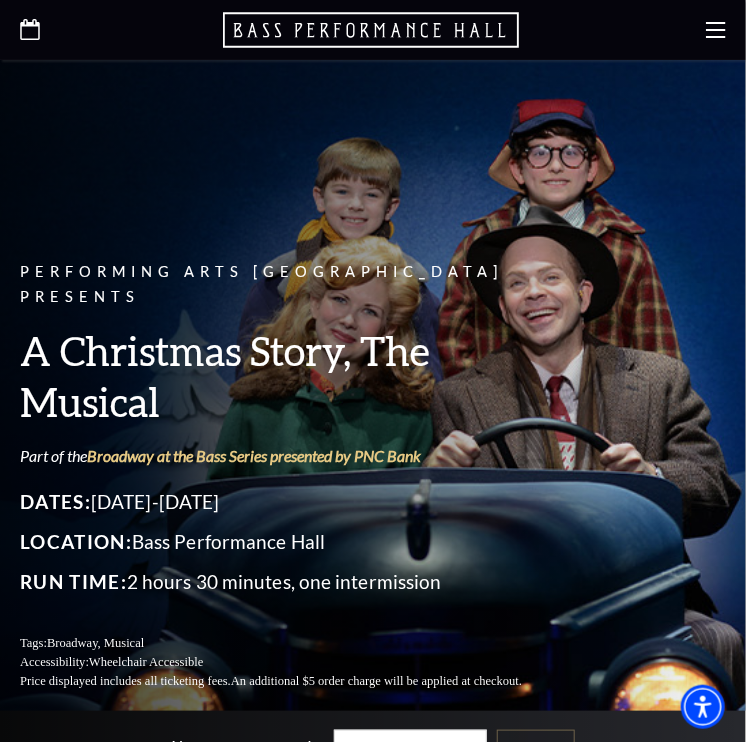 click 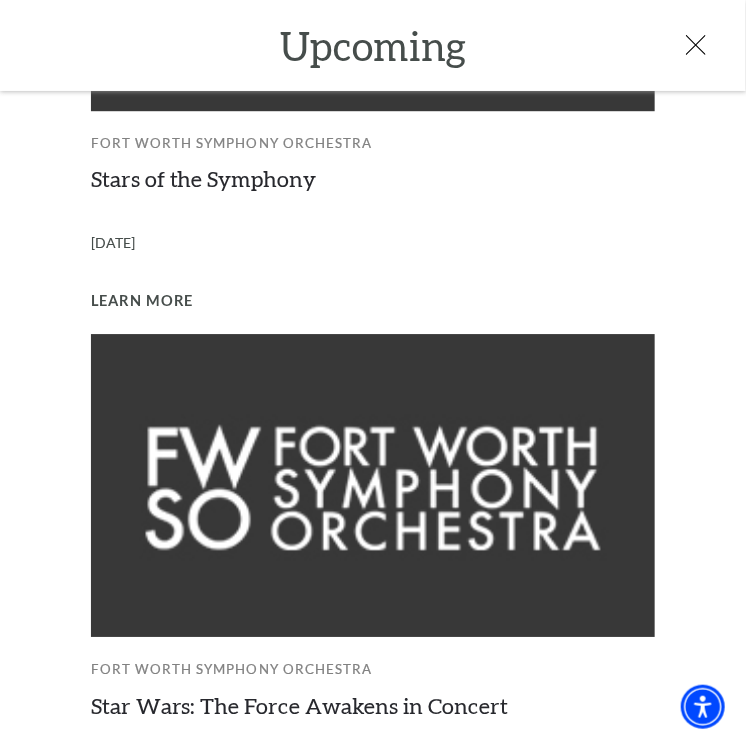 scroll, scrollTop: 1564, scrollLeft: 0, axis: vertical 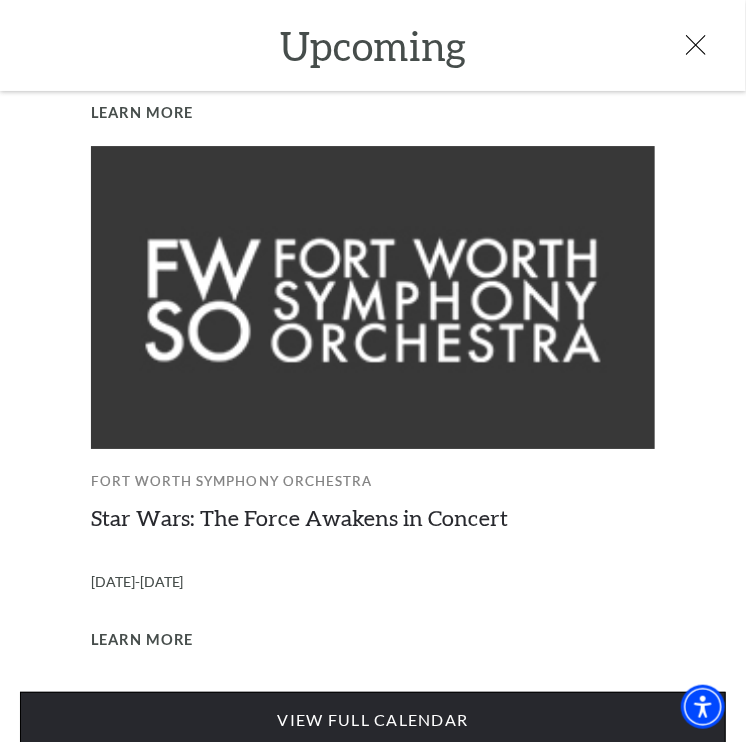 click on "View Full Calendar" at bounding box center (373, 720) 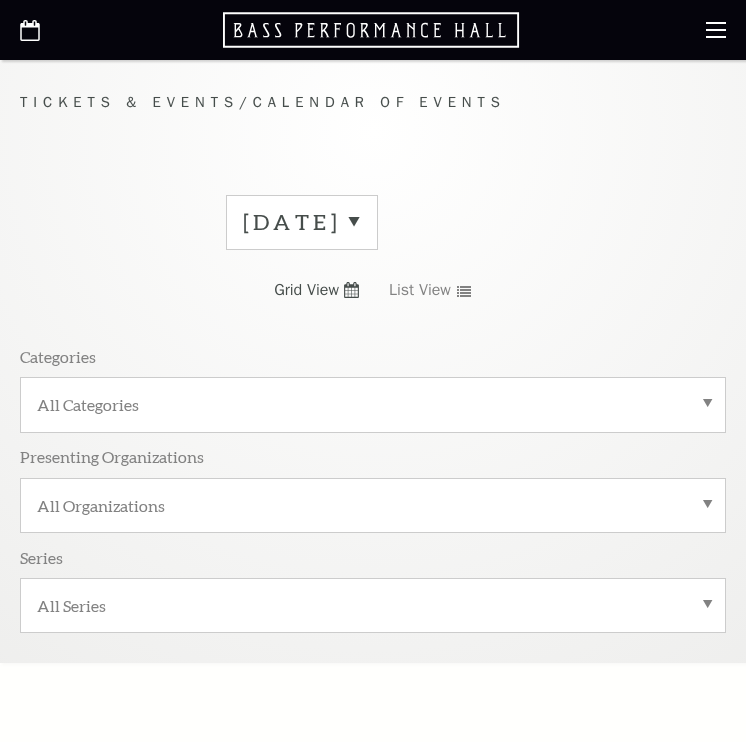 scroll, scrollTop: 0, scrollLeft: 0, axis: both 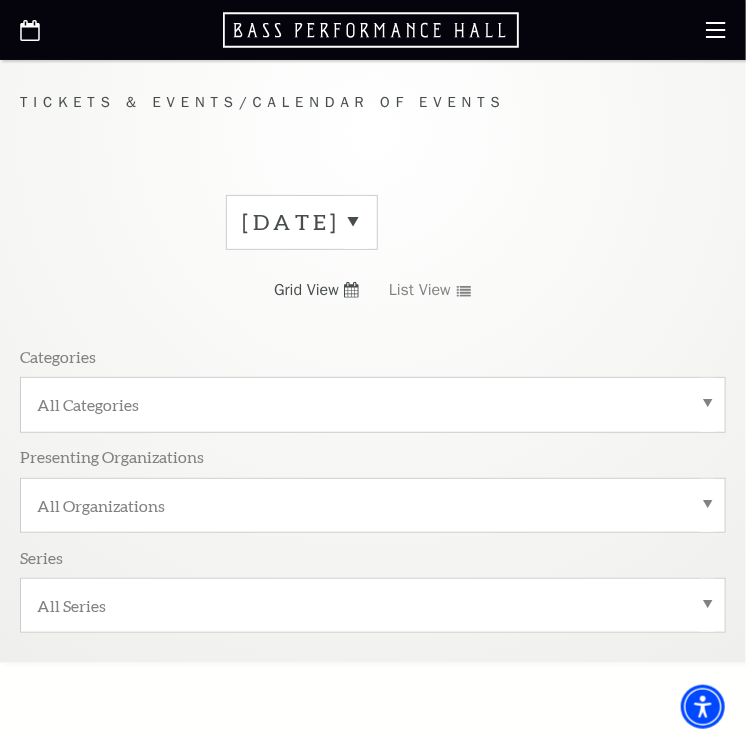 click on "[DATE]" at bounding box center [302, 222] 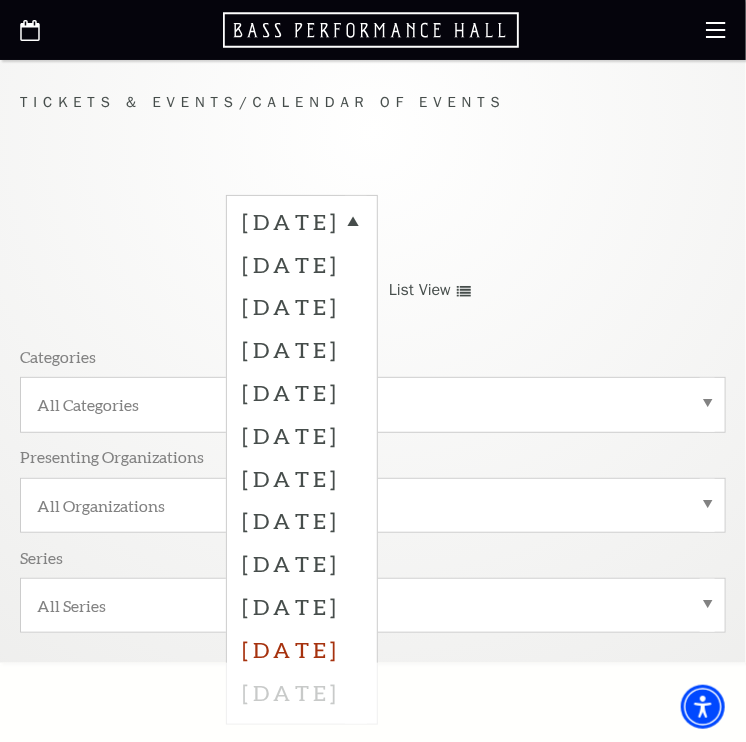 click on "[DATE]" at bounding box center (302, 649) 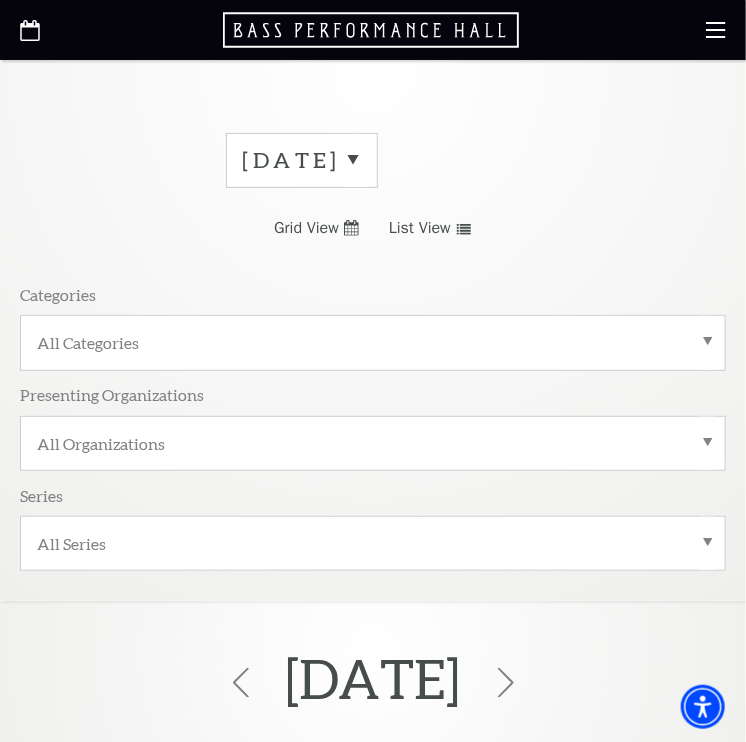 scroll, scrollTop: 0, scrollLeft: 0, axis: both 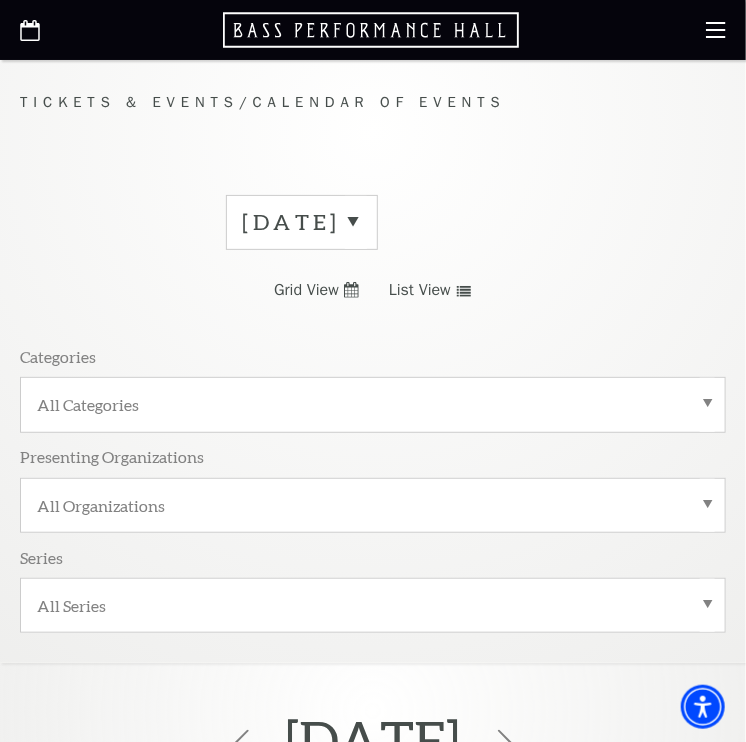 click 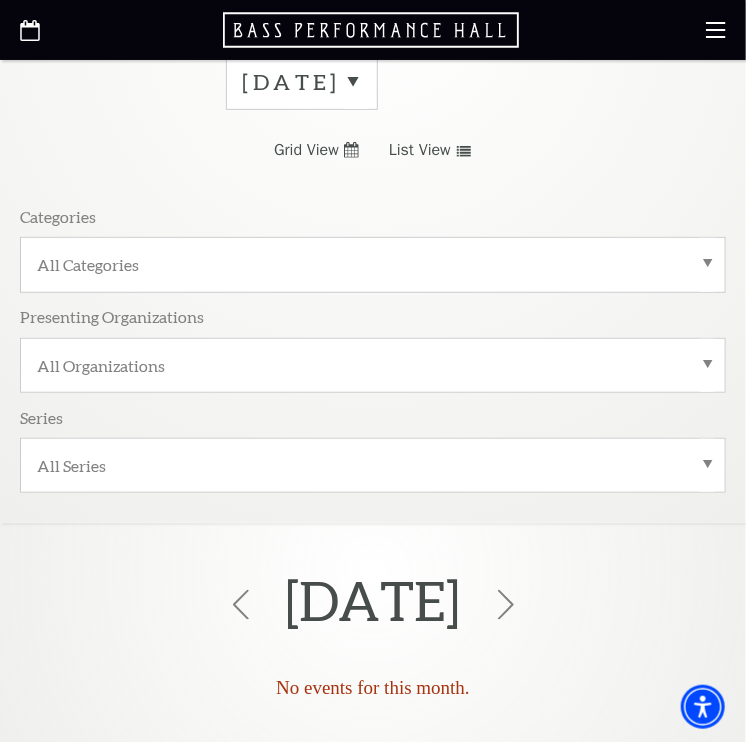 scroll, scrollTop: 0, scrollLeft: 0, axis: both 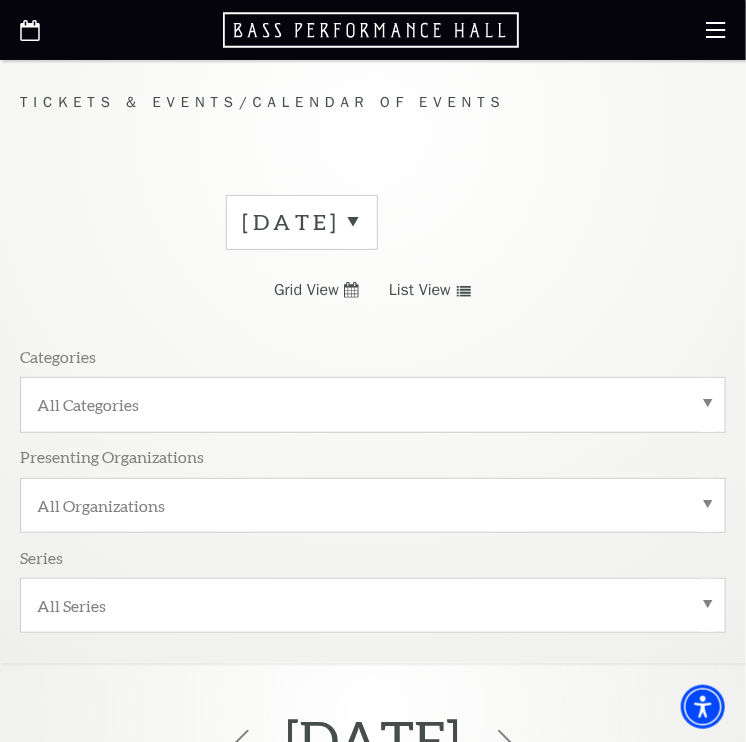 click 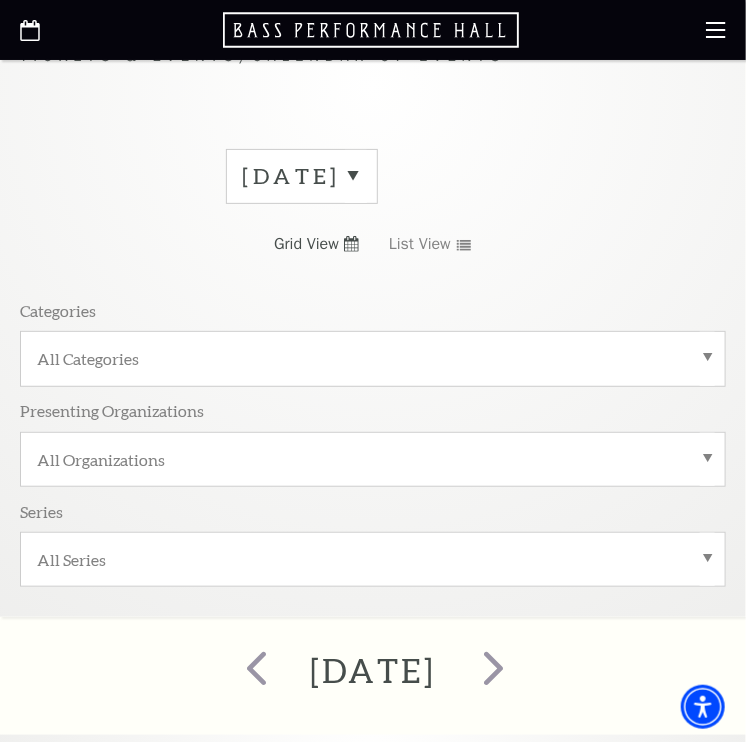scroll, scrollTop: 0, scrollLeft: 0, axis: both 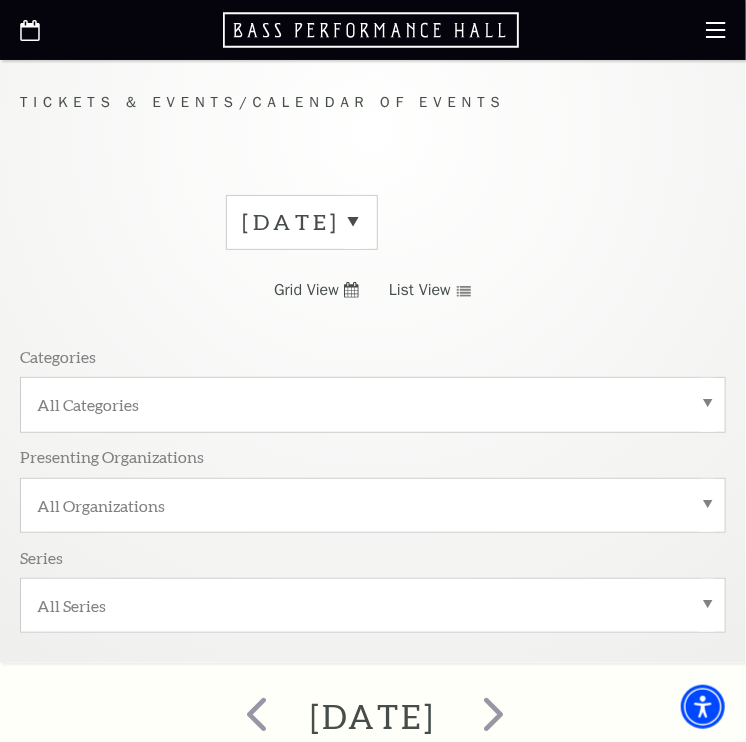 click 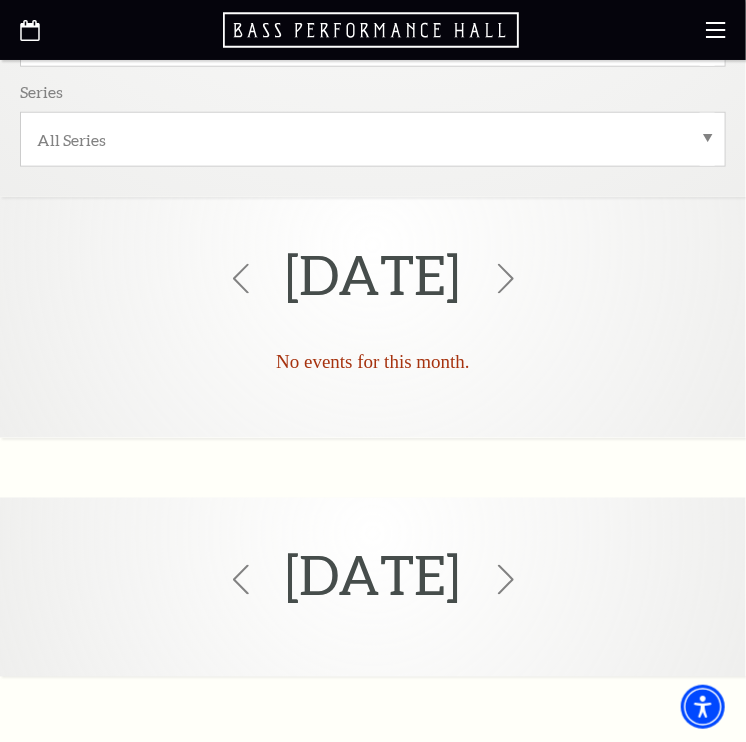 scroll, scrollTop: 0, scrollLeft: 0, axis: both 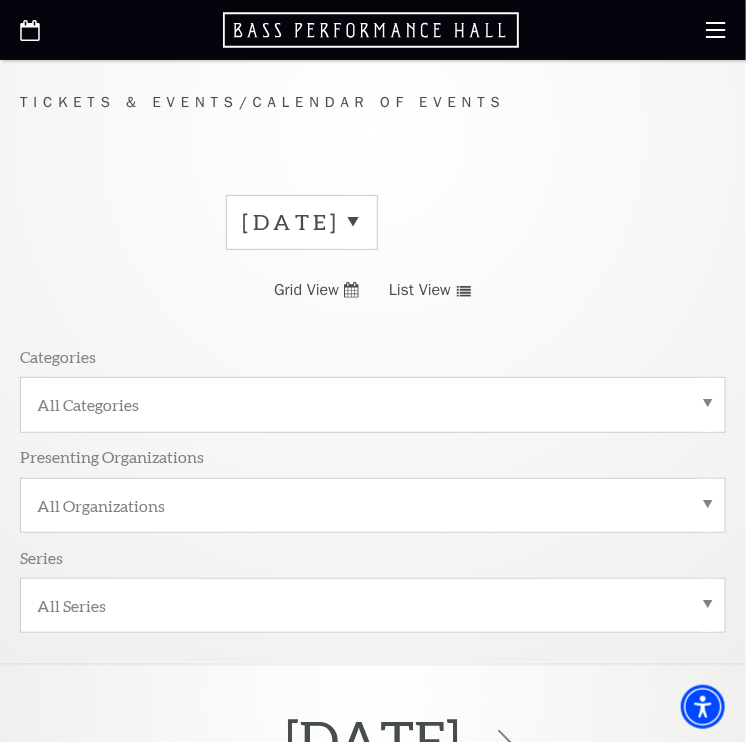 click on "[DATE]" at bounding box center [302, 222] 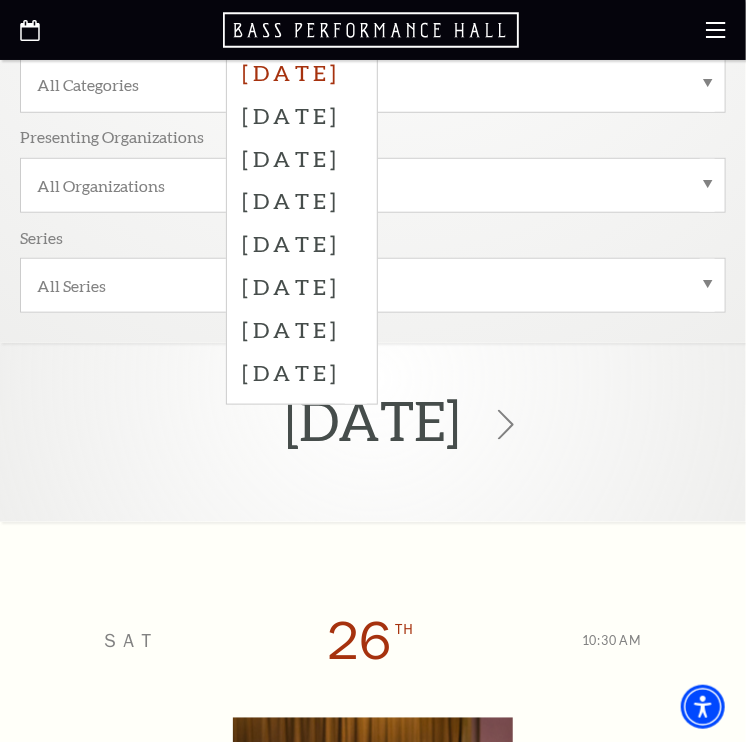 scroll, scrollTop: 466, scrollLeft: 0, axis: vertical 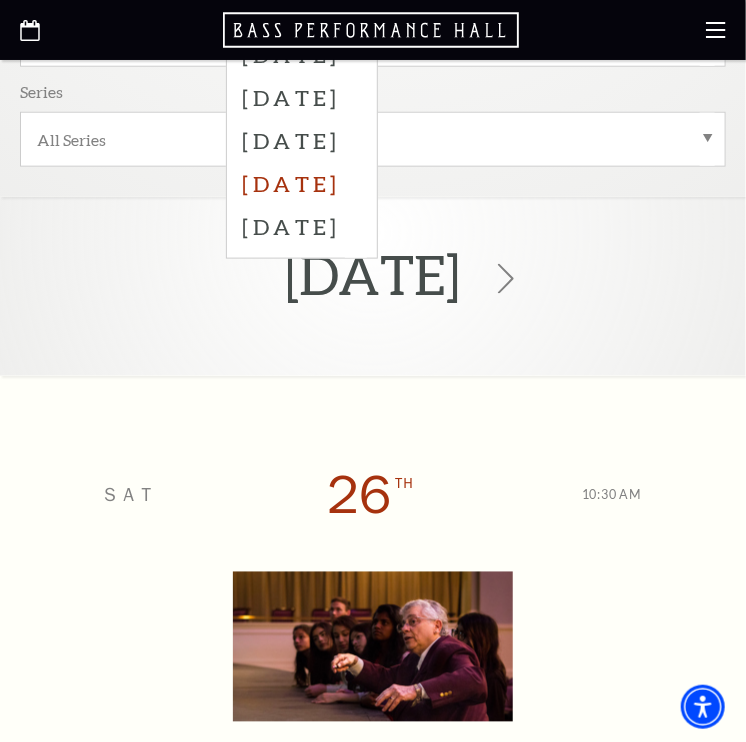click on "[DATE]" at bounding box center [302, 183] 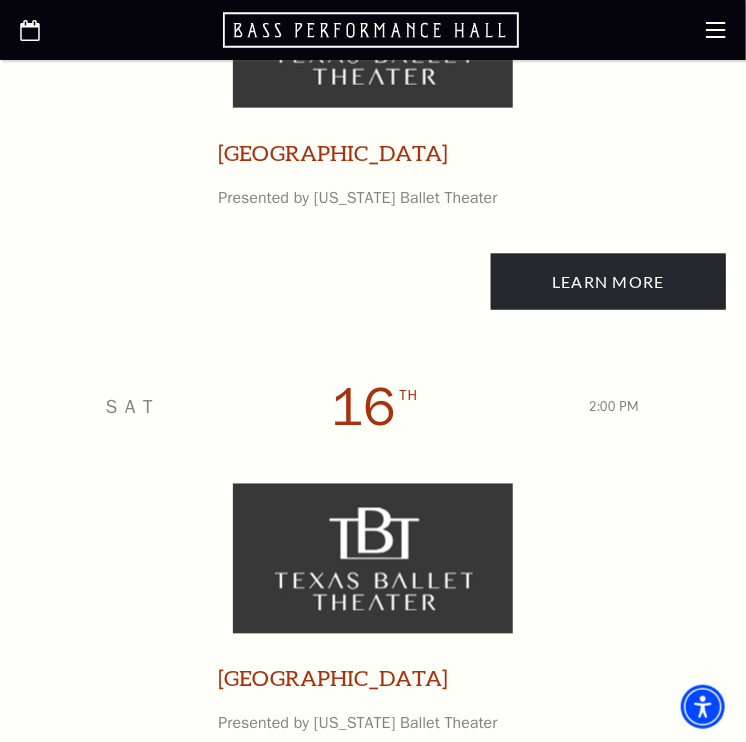 scroll, scrollTop: 6066, scrollLeft: 0, axis: vertical 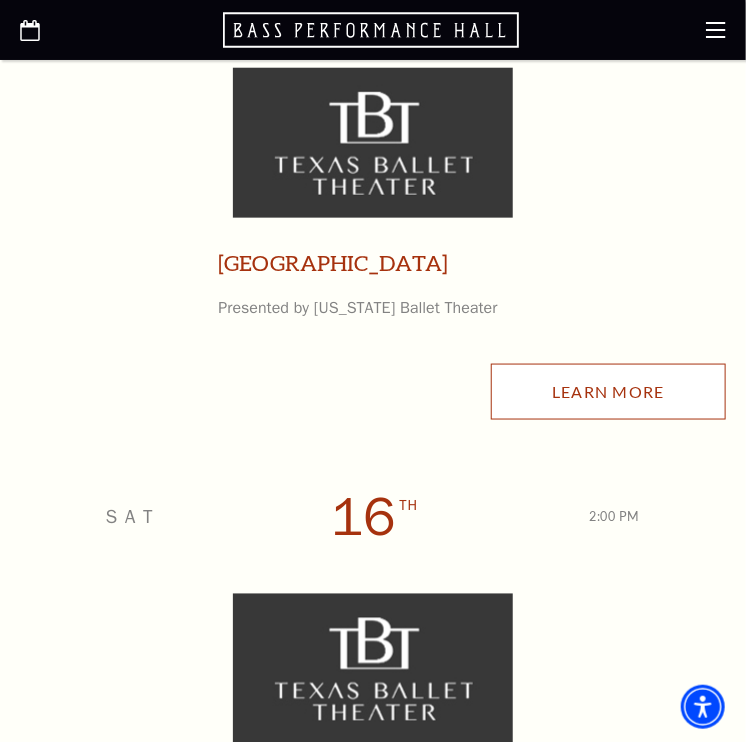 click on "Learn More" at bounding box center (608, 392) 